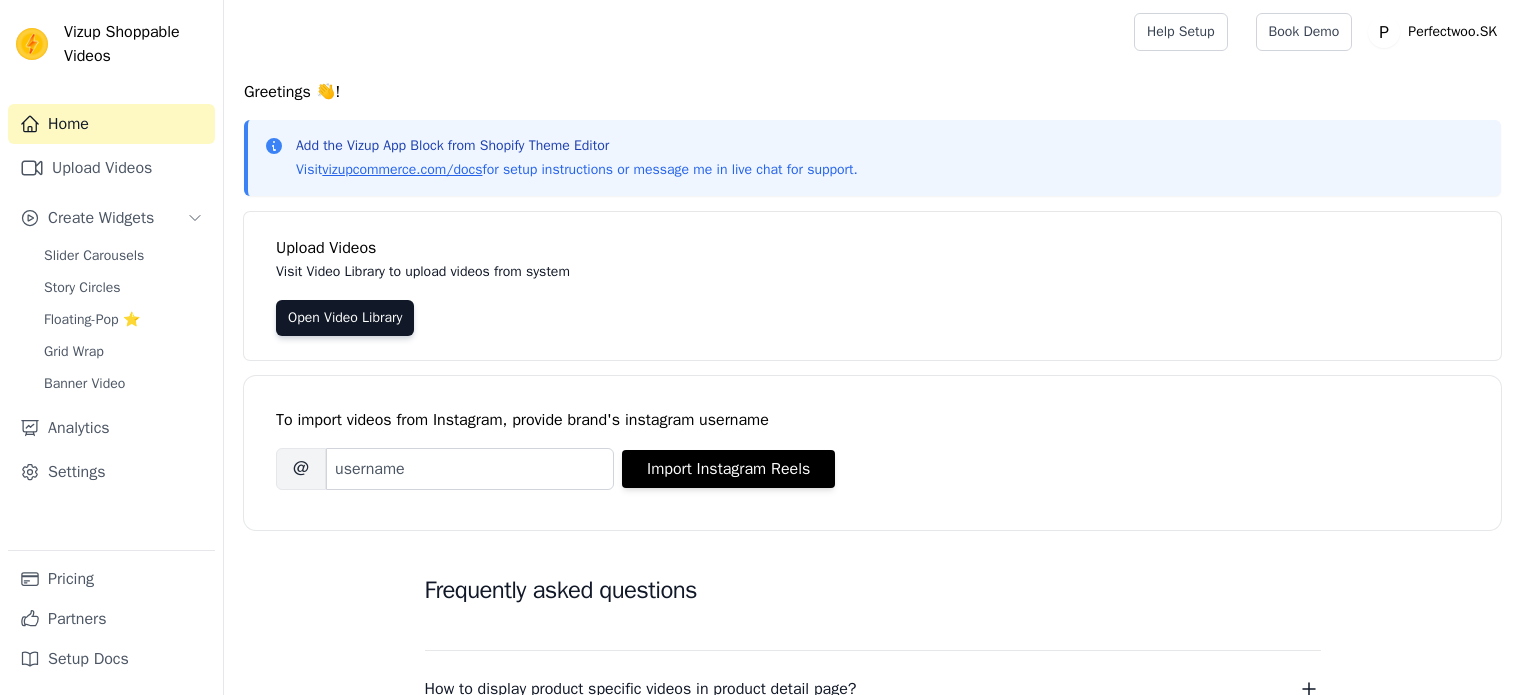 scroll, scrollTop: 0, scrollLeft: 0, axis: both 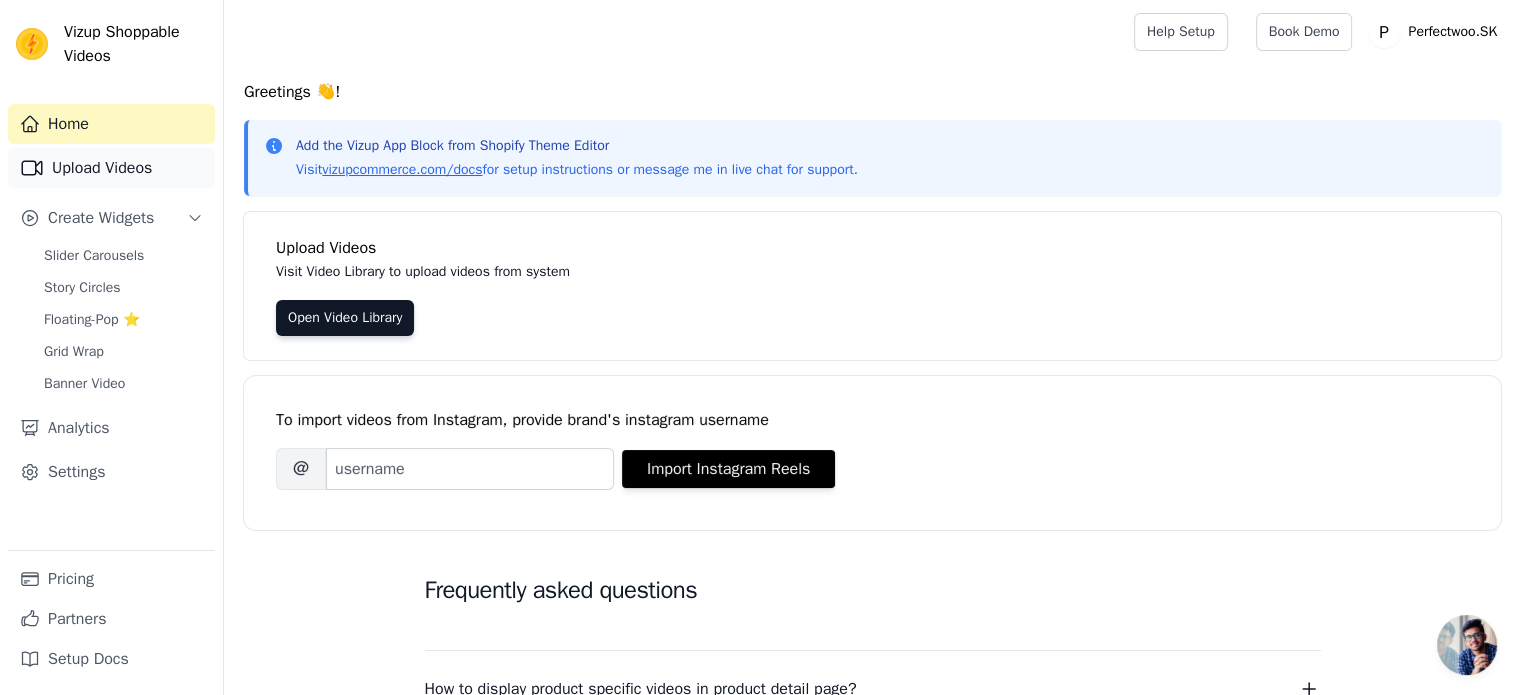click on "Upload Videos" at bounding box center (111, 168) 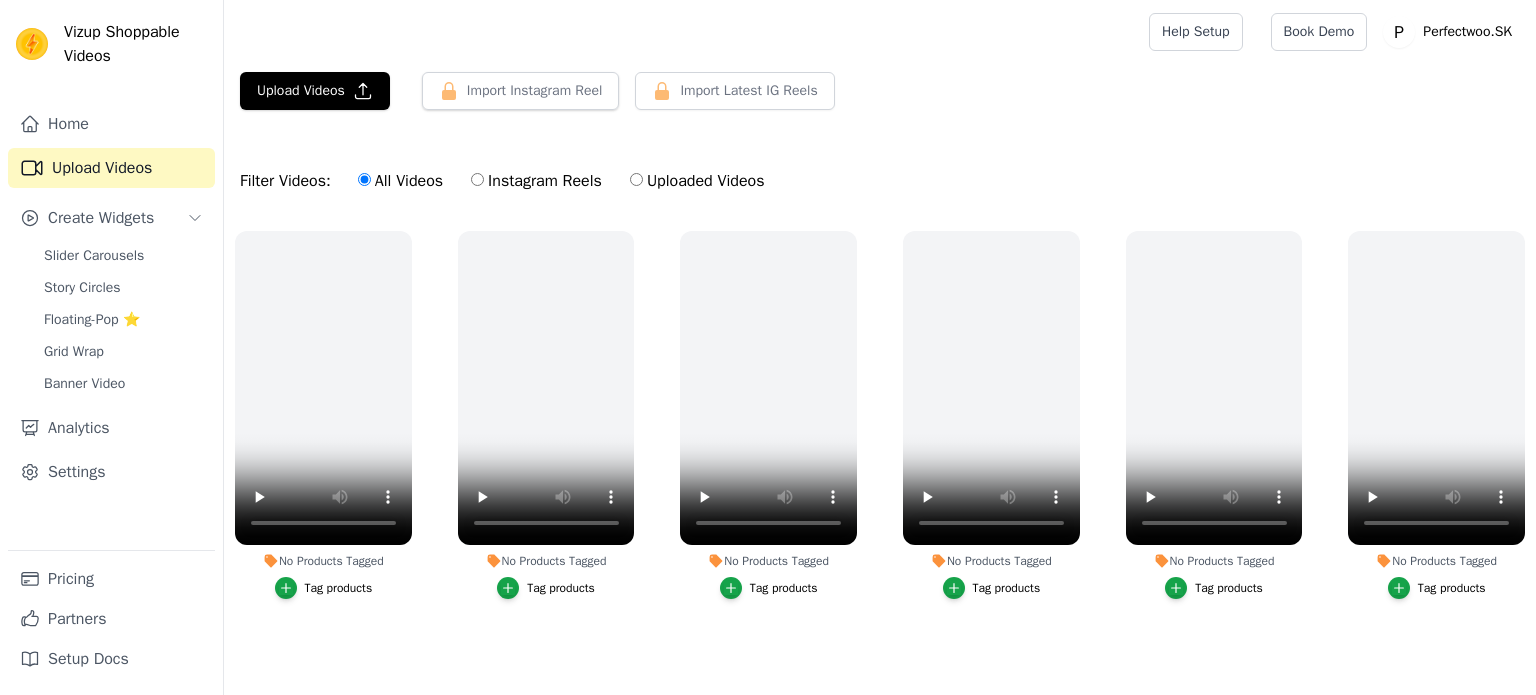 scroll, scrollTop: 0, scrollLeft: 0, axis: both 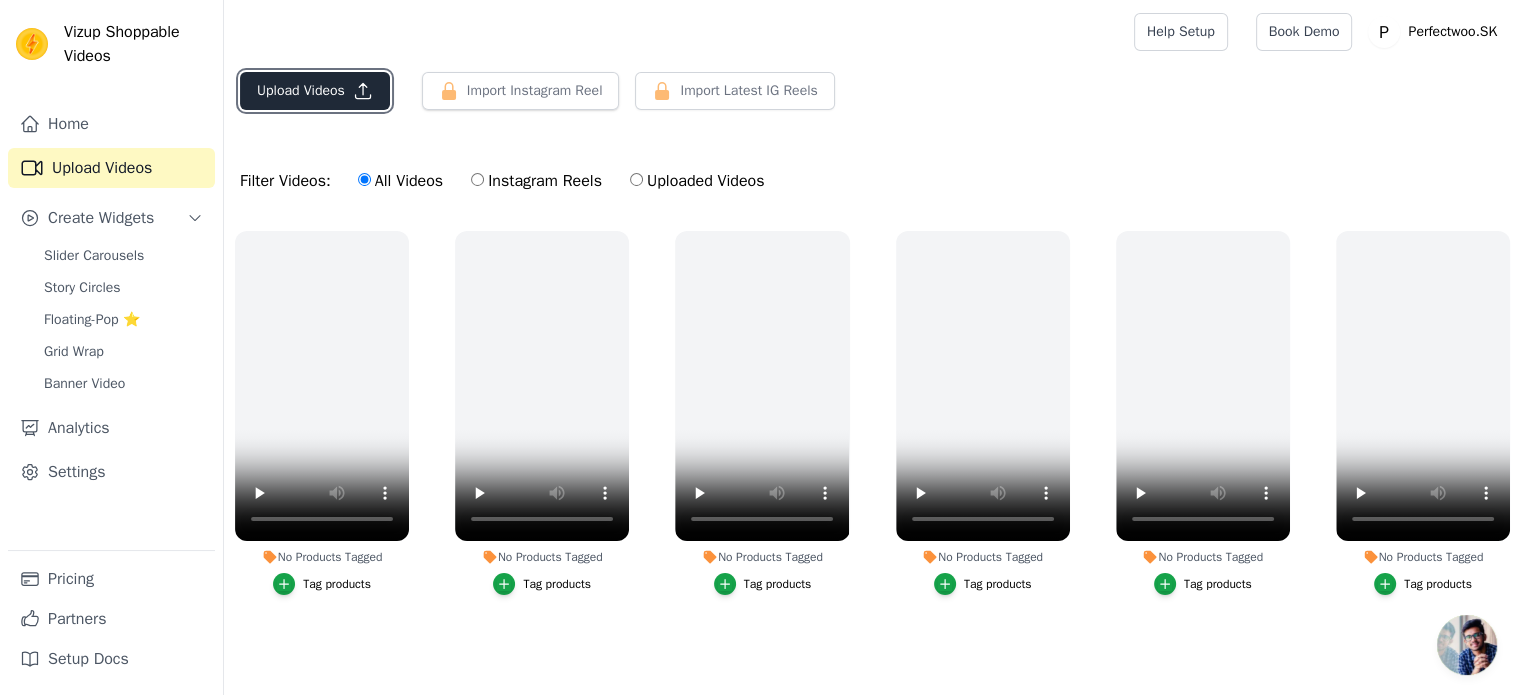 click on "Upload Videos" at bounding box center (315, 91) 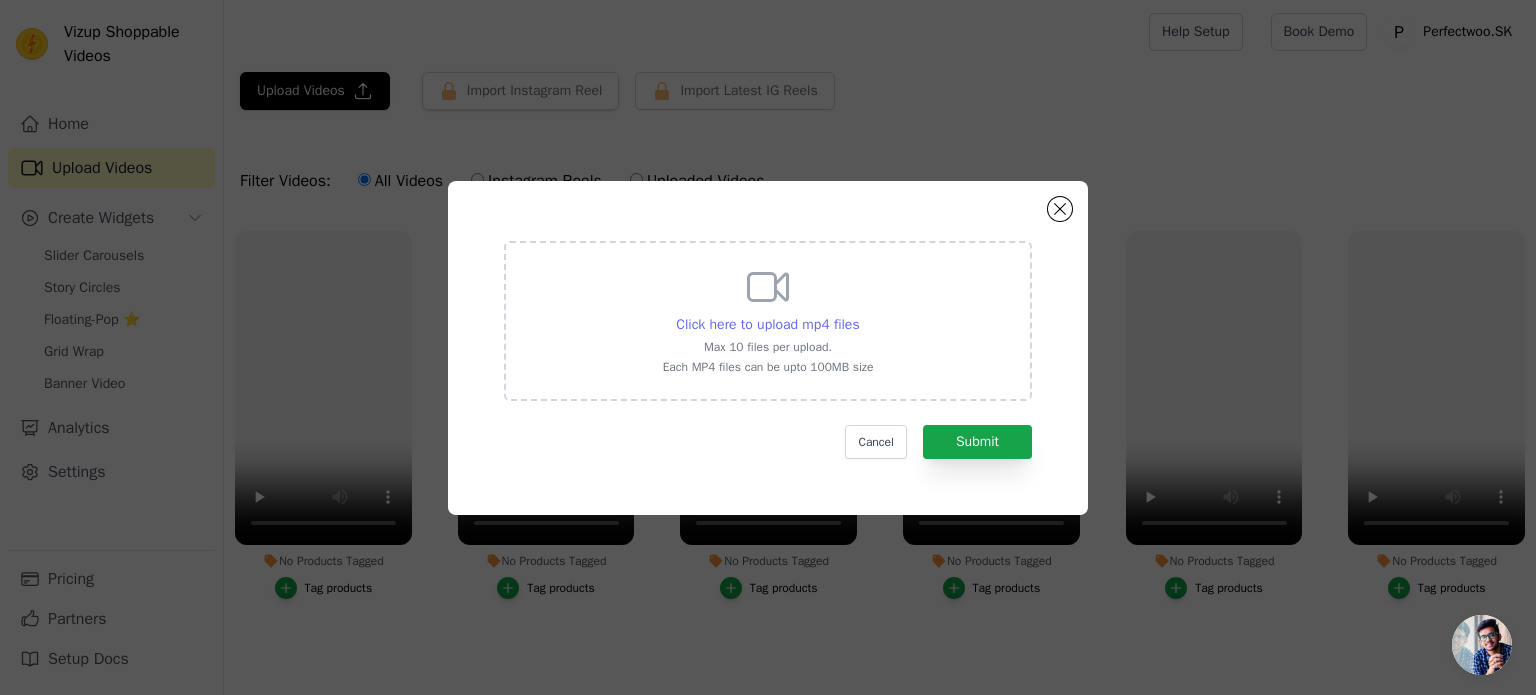 click on "Click here to upload mp4 files" at bounding box center [767, 324] 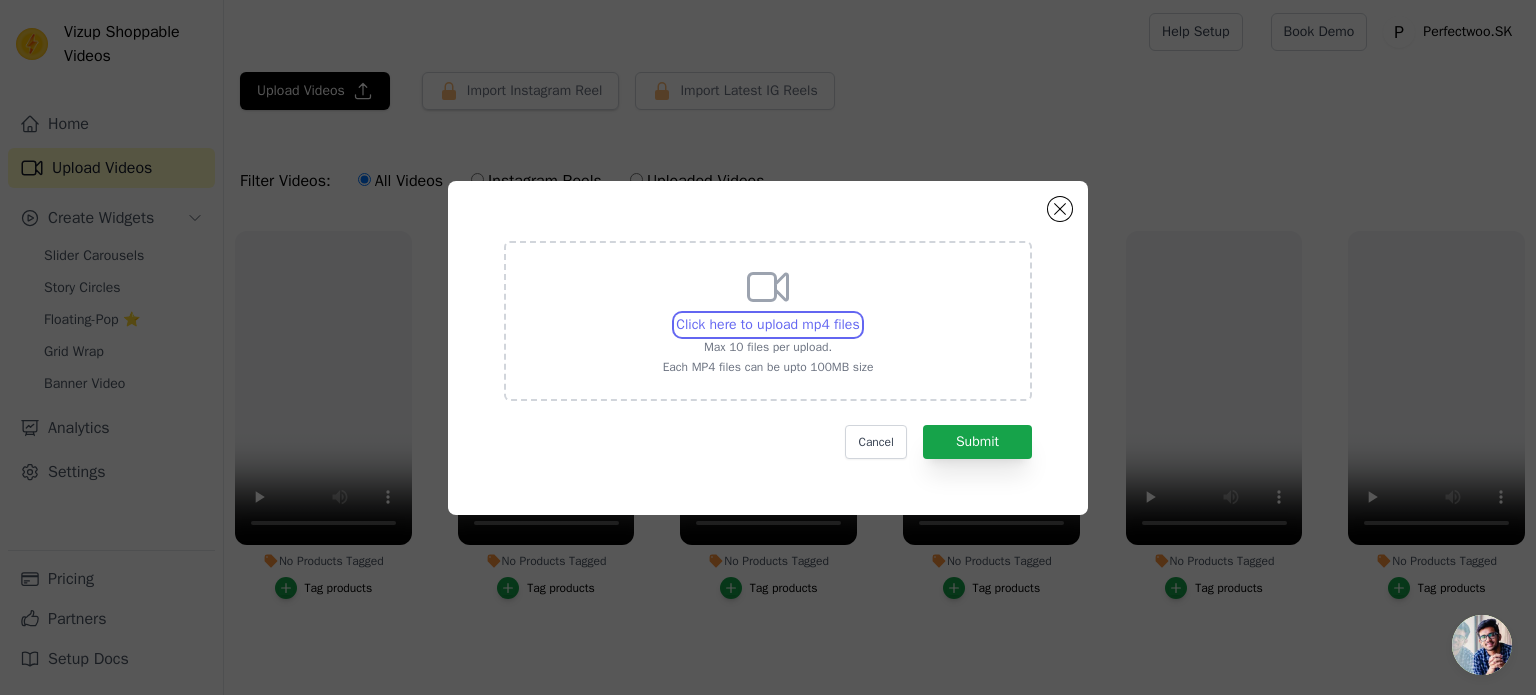 click on "Click here to upload mp4 files     Max 10 files per upload.   Each MP4 files can be upto 100MB size" at bounding box center [859, 314] 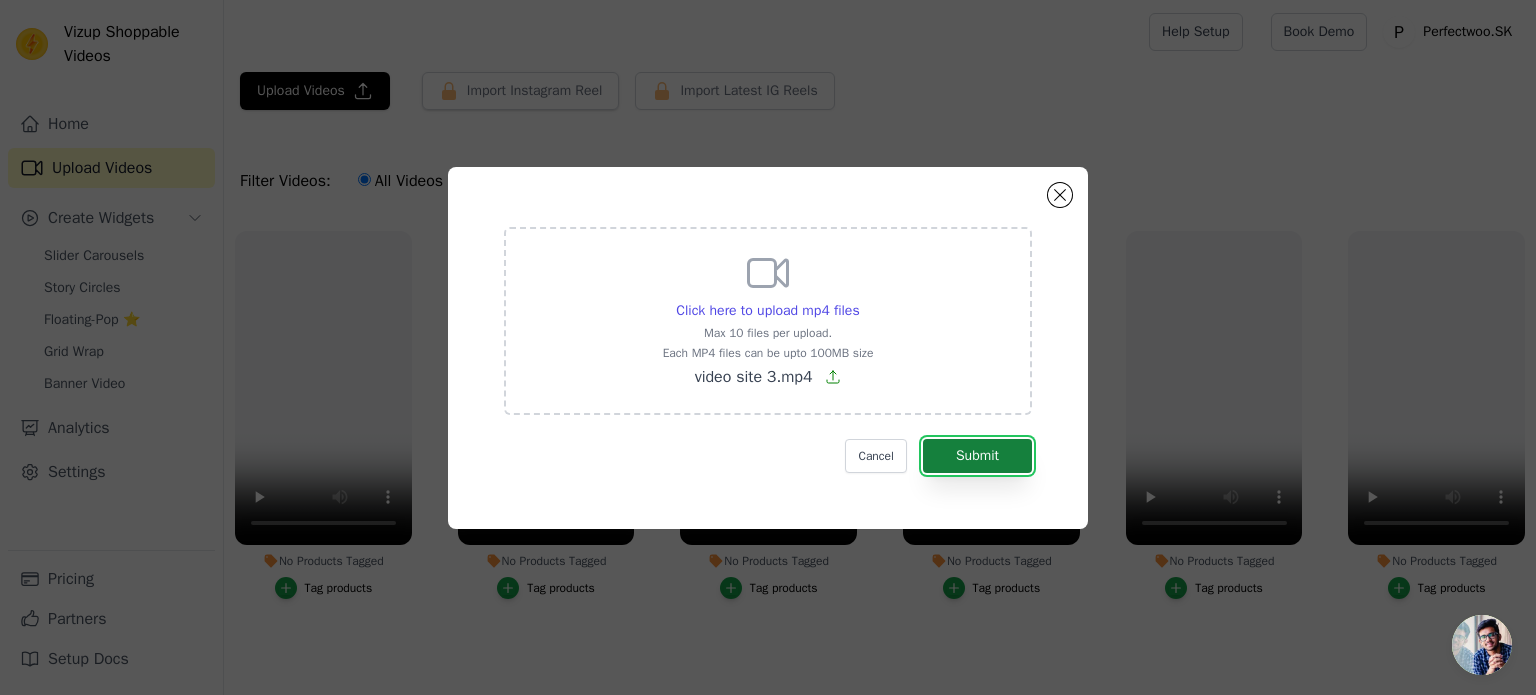 click on "Submit" at bounding box center (977, 456) 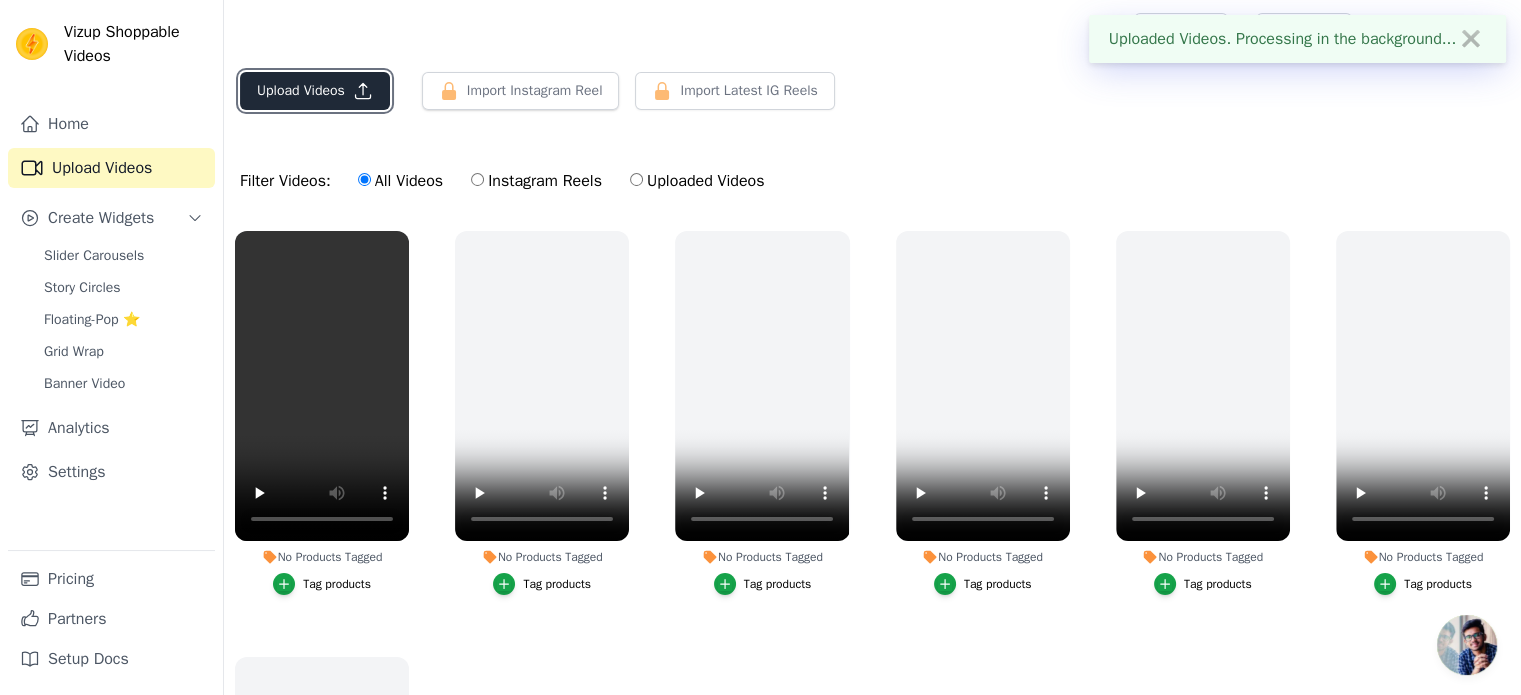 click on "Upload Videos" at bounding box center [315, 91] 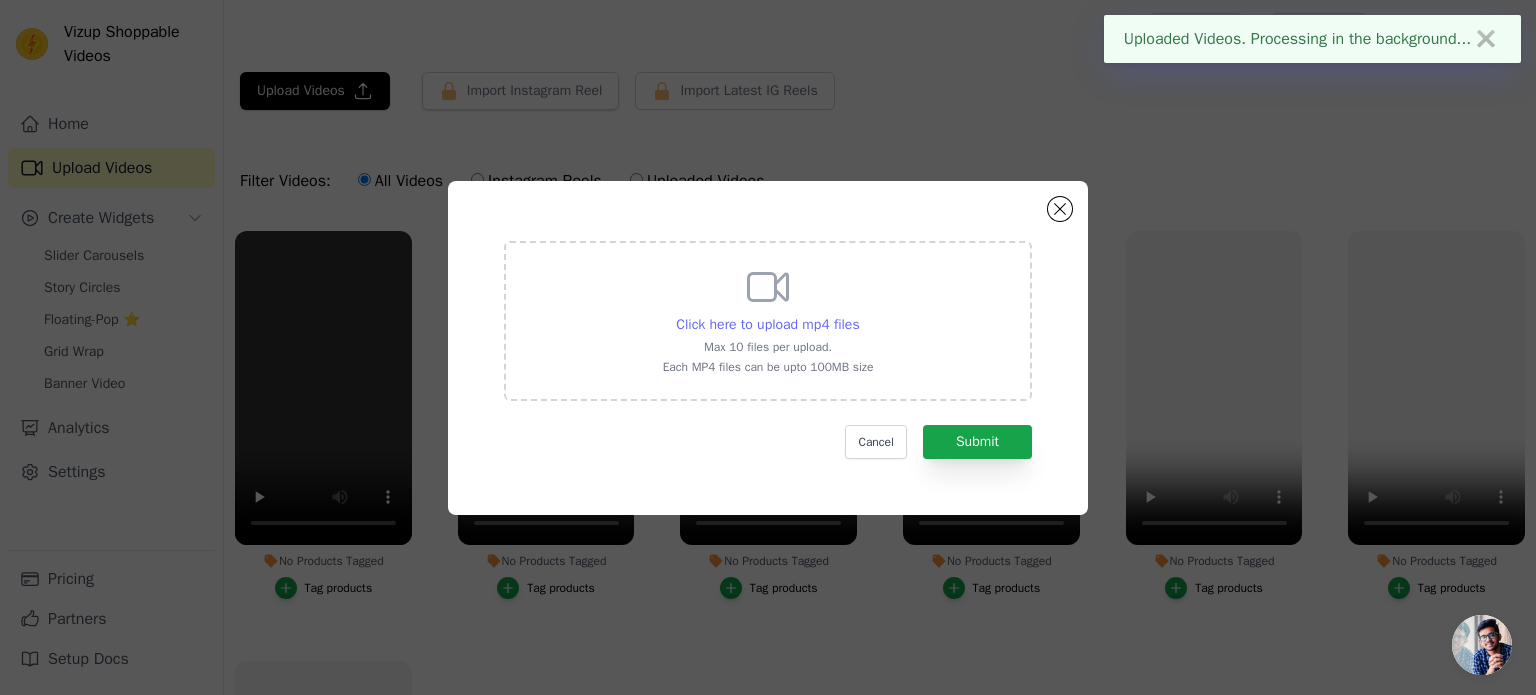 click on "Click here to upload mp4 files" at bounding box center [767, 324] 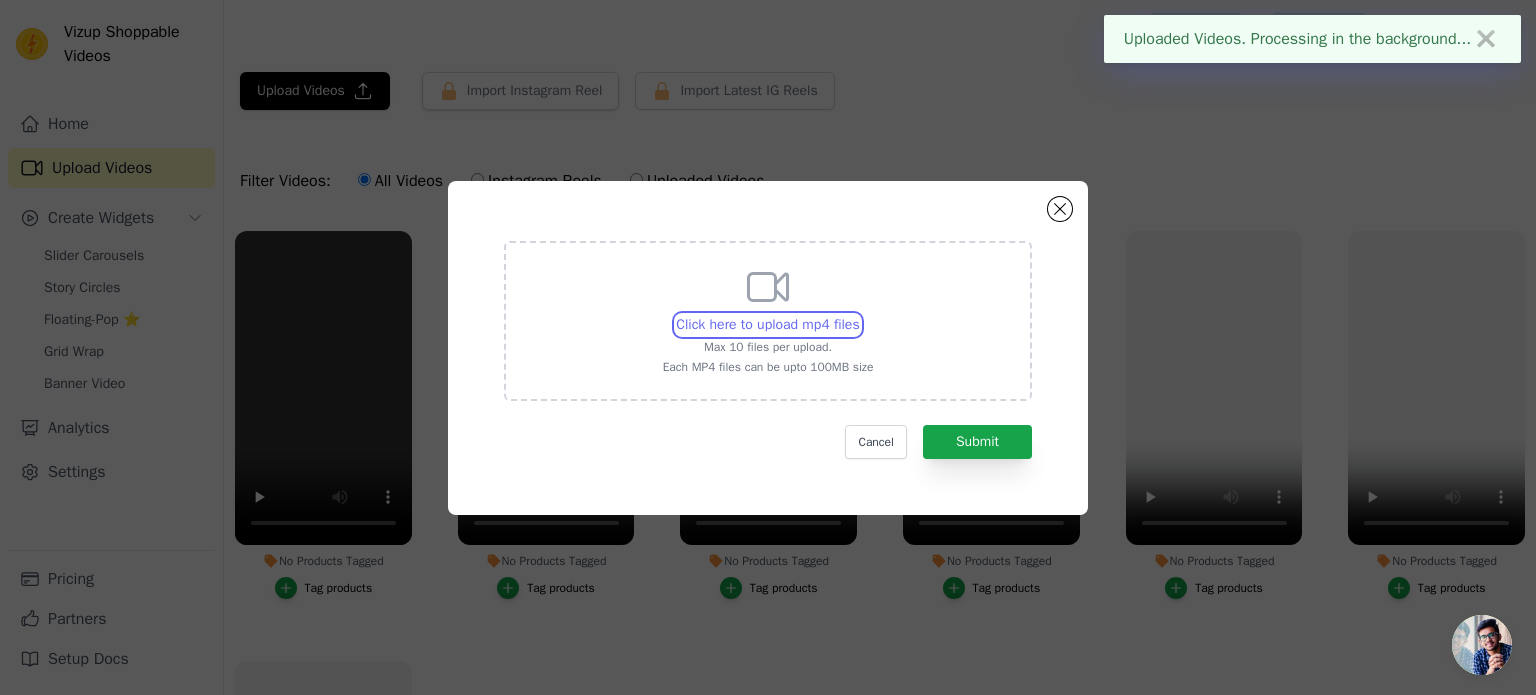 click on "Click here to upload mp4 files     Max 10 files per upload.   Each MP4 files can be upto 100MB size" at bounding box center (859, 314) 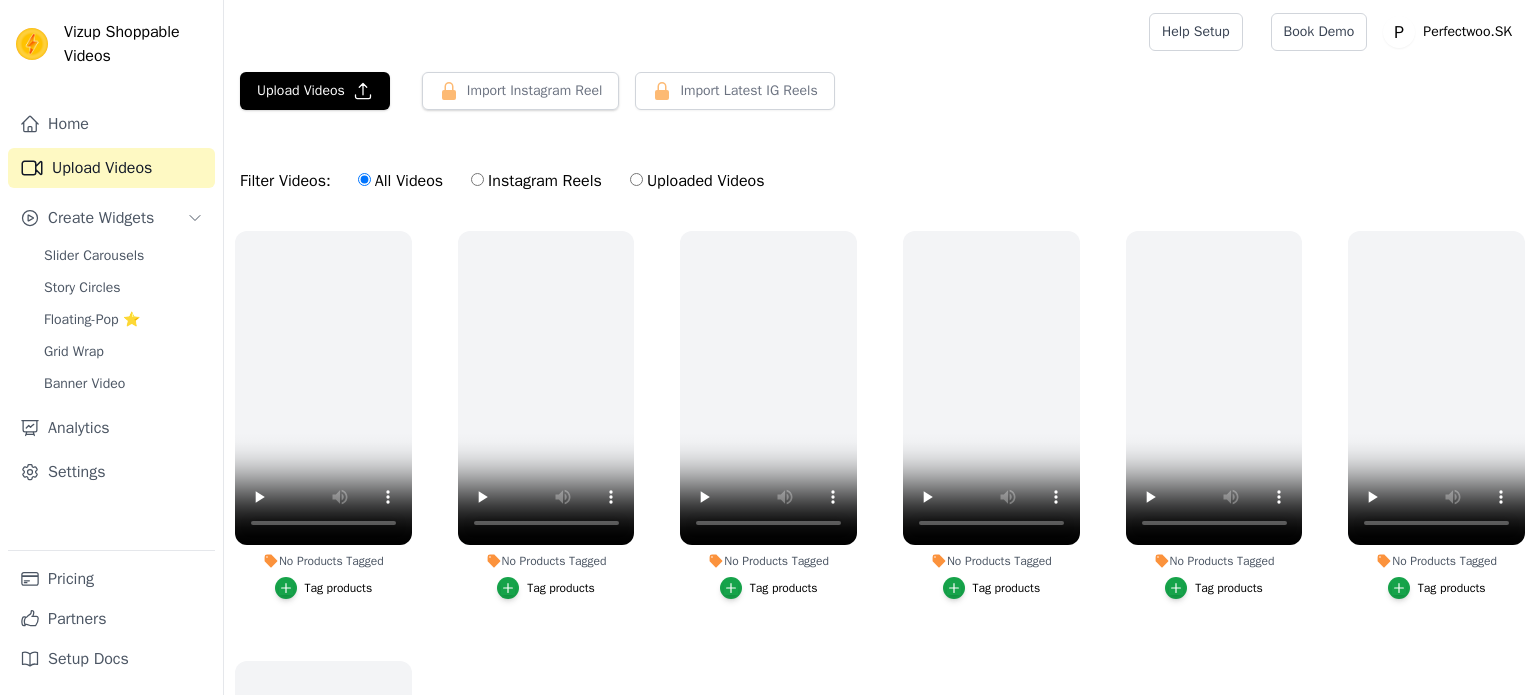 scroll, scrollTop: 0, scrollLeft: 0, axis: both 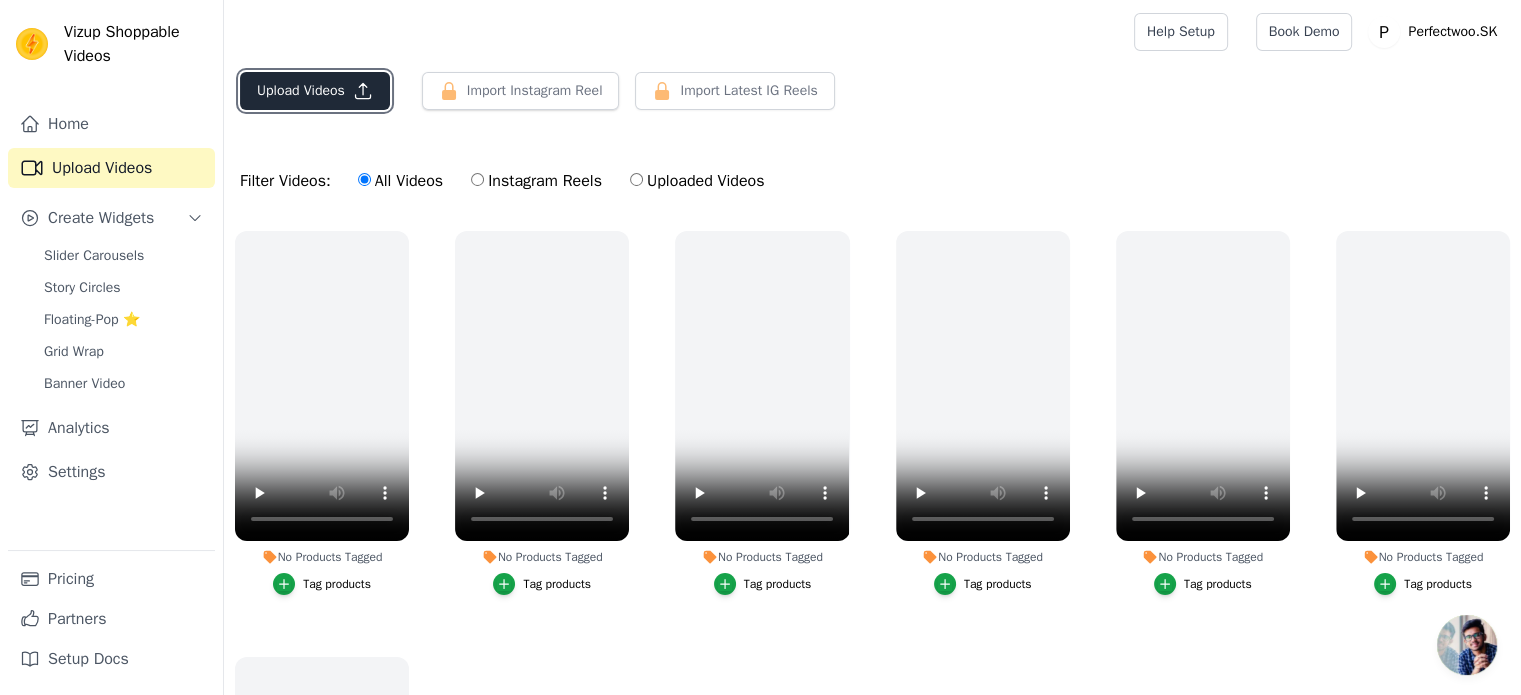 click on "Upload Videos" at bounding box center [315, 91] 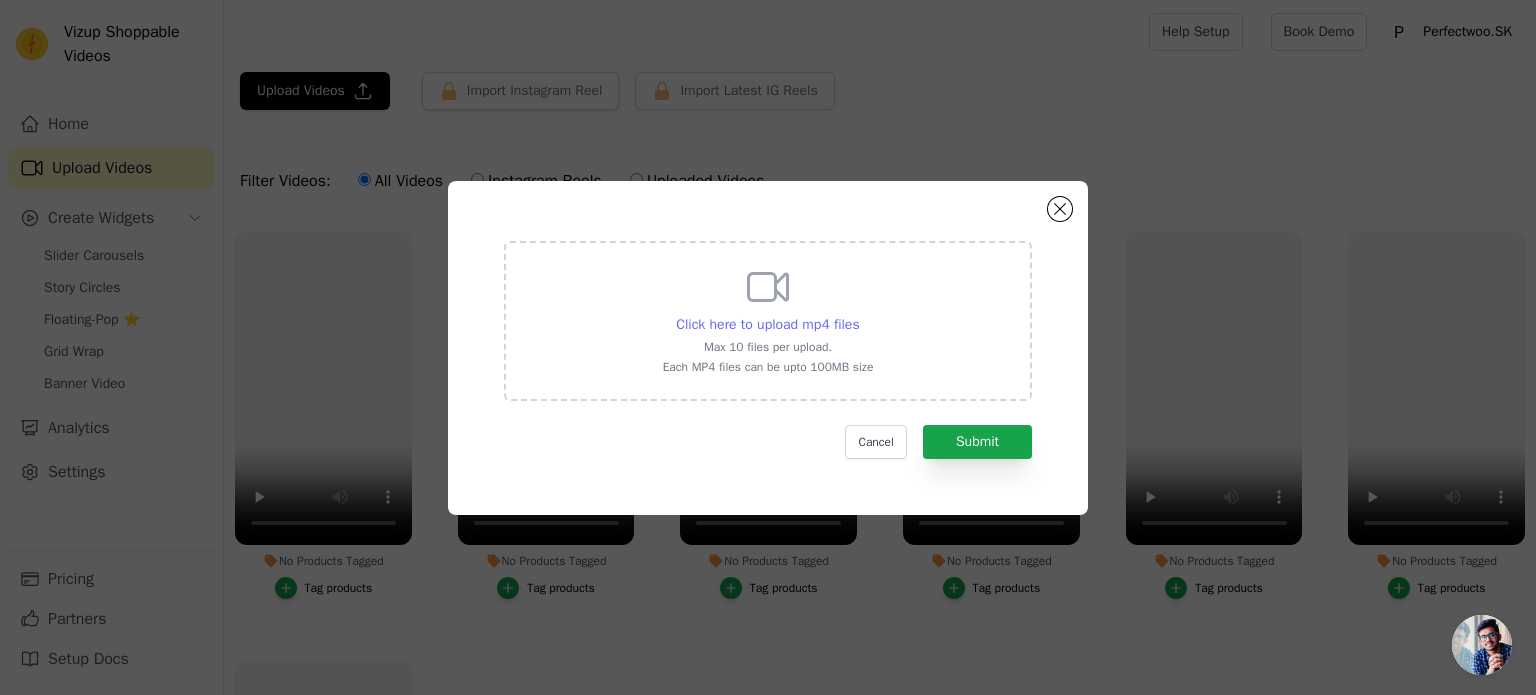 click on "Click here to upload mp4 files" at bounding box center (767, 324) 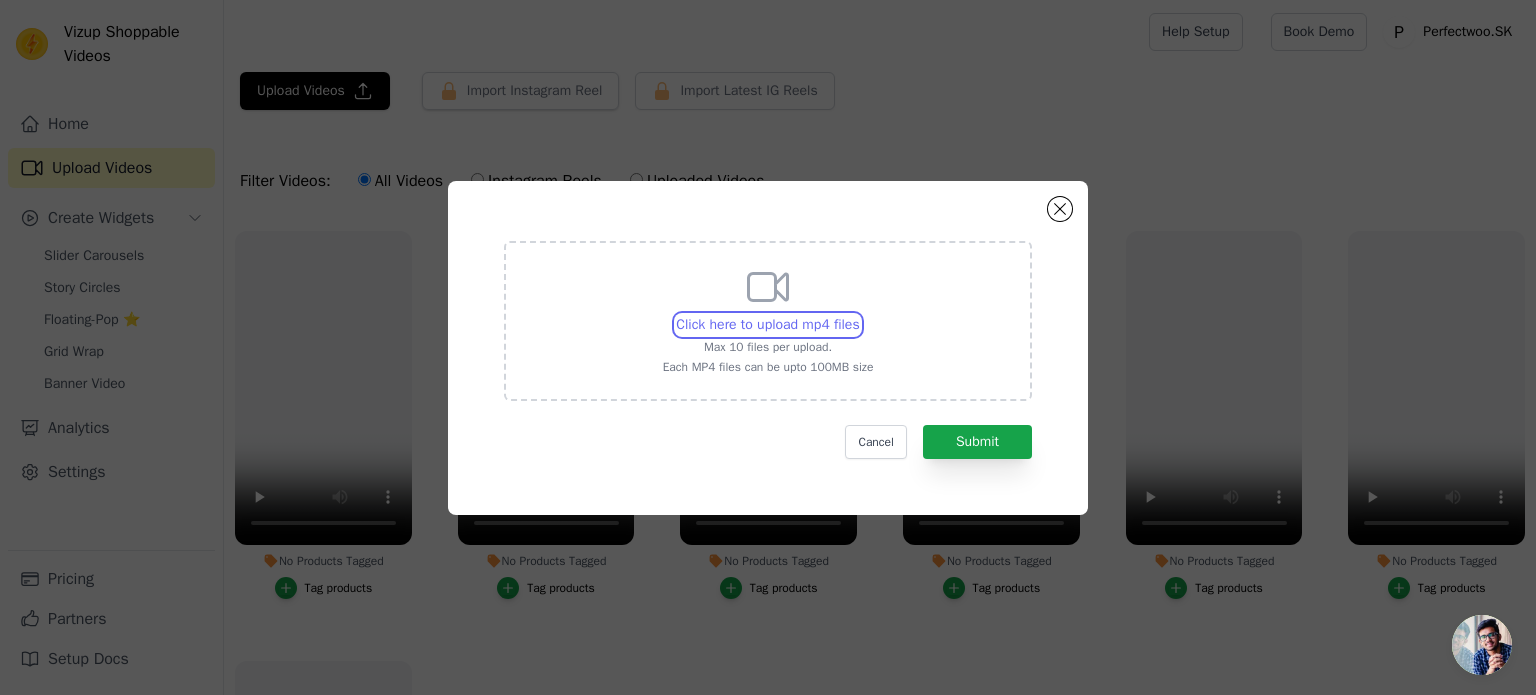 type on "C:\fakepath\483799569_948885120648513_4750131632216589226_n.mp4" 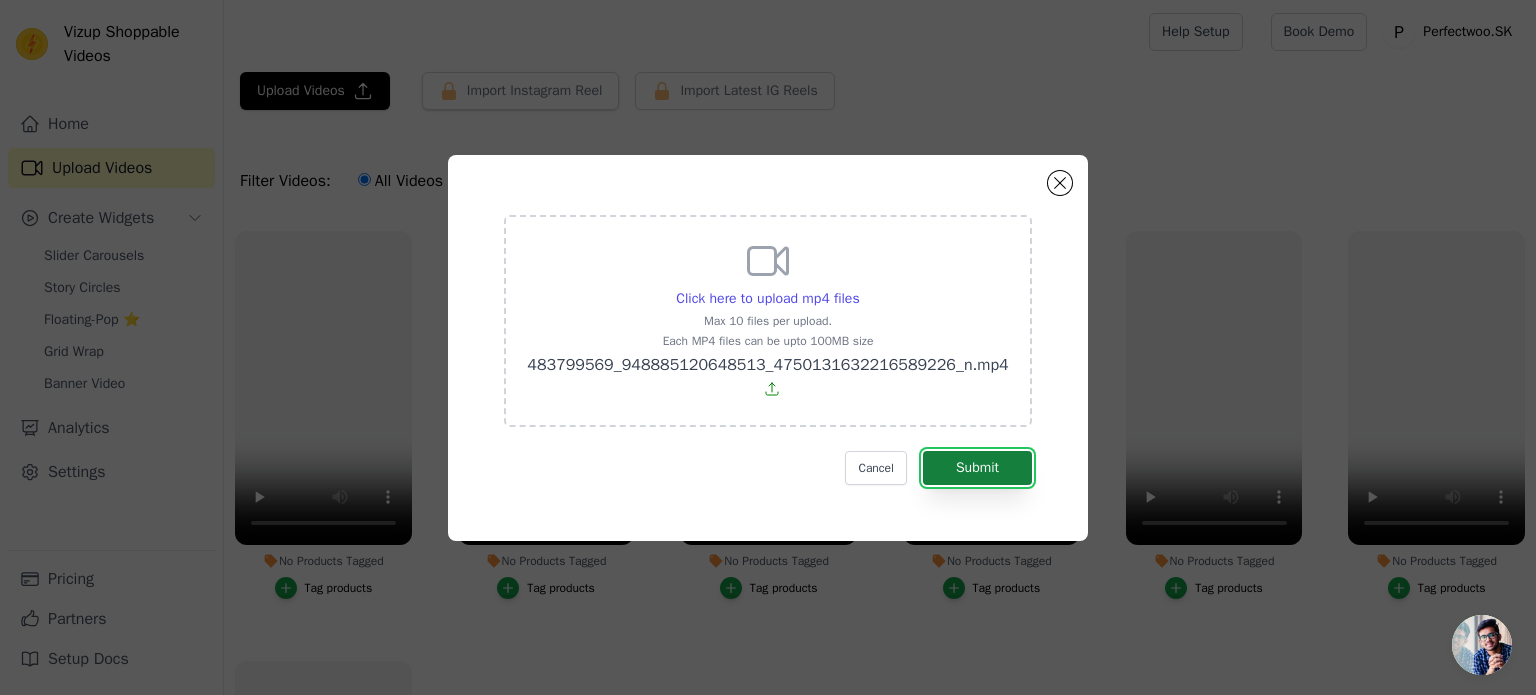 click on "Submit" at bounding box center (977, 468) 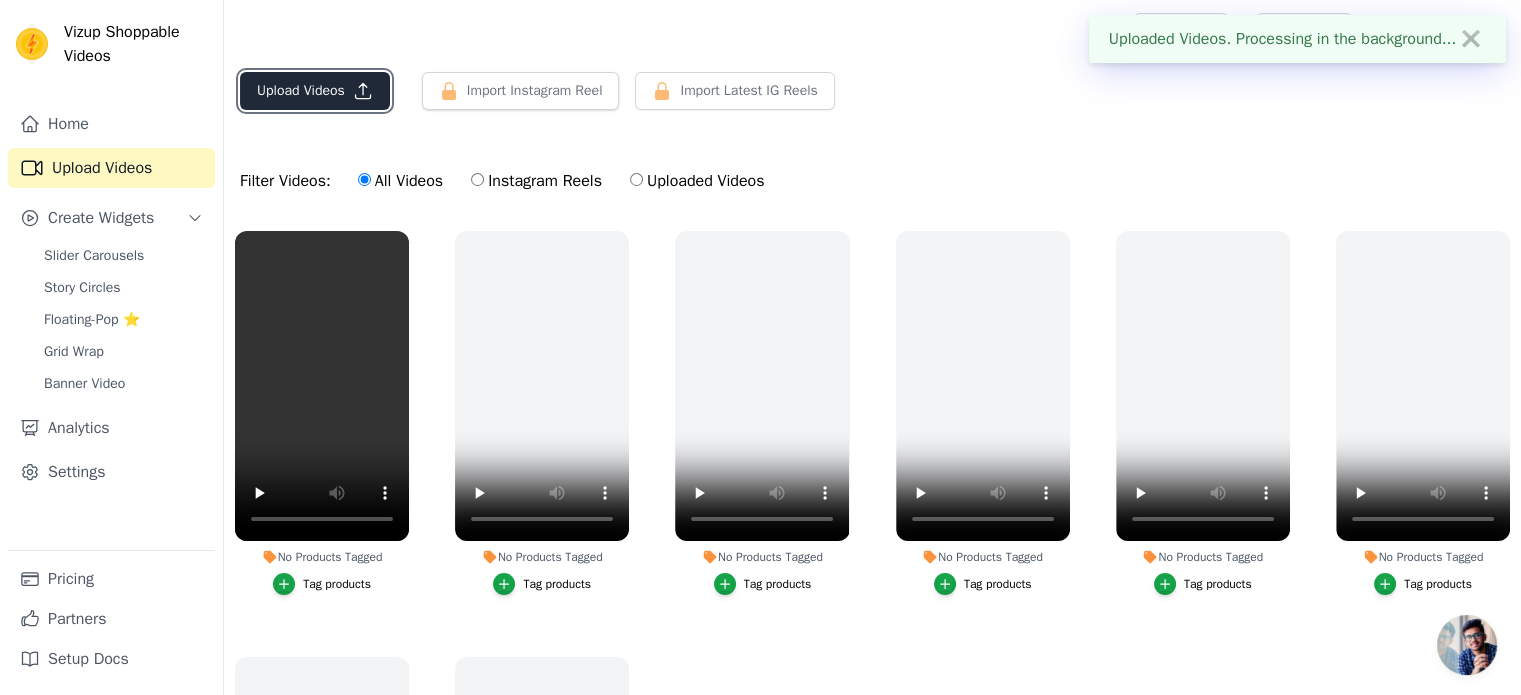 click on "Upload Videos" at bounding box center (315, 91) 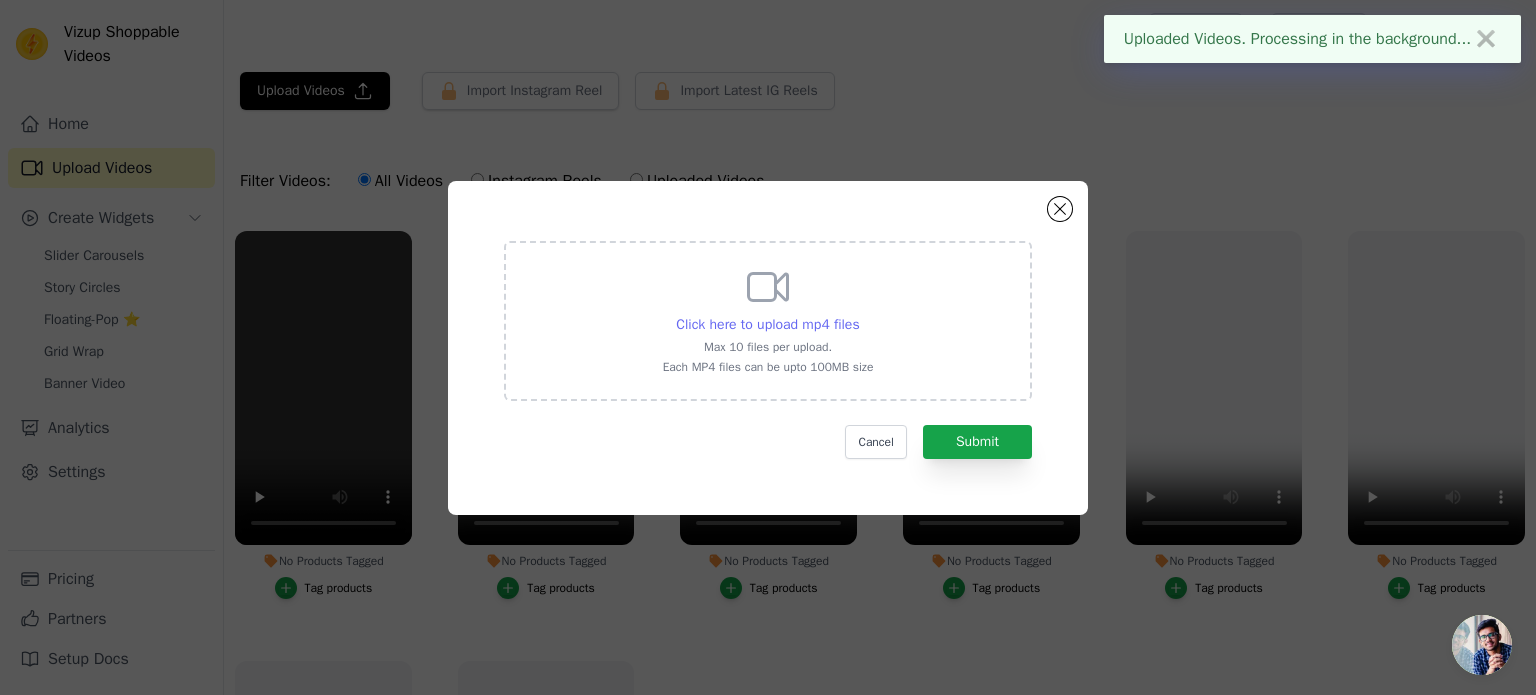 click on "Click here to upload mp4 files" at bounding box center (767, 324) 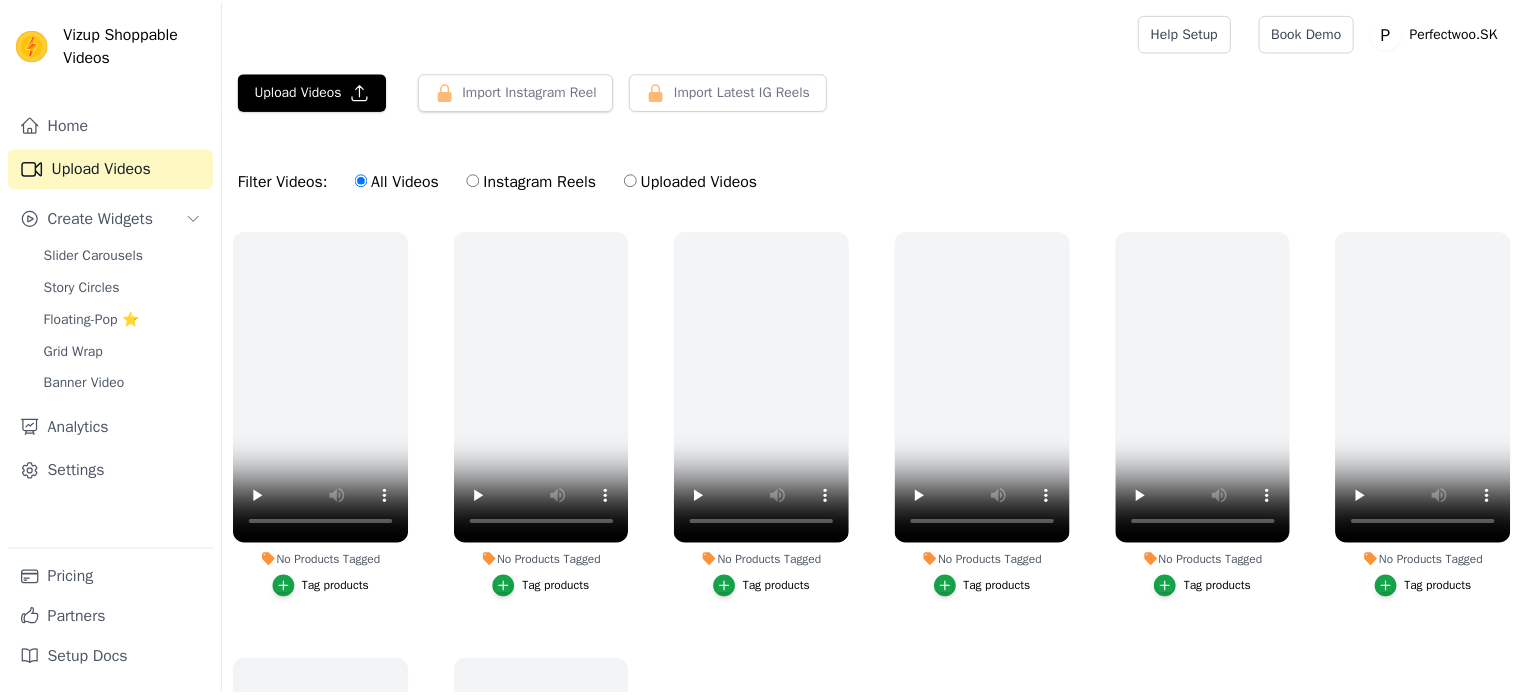 scroll, scrollTop: 0, scrollLeft: 0, axis: both 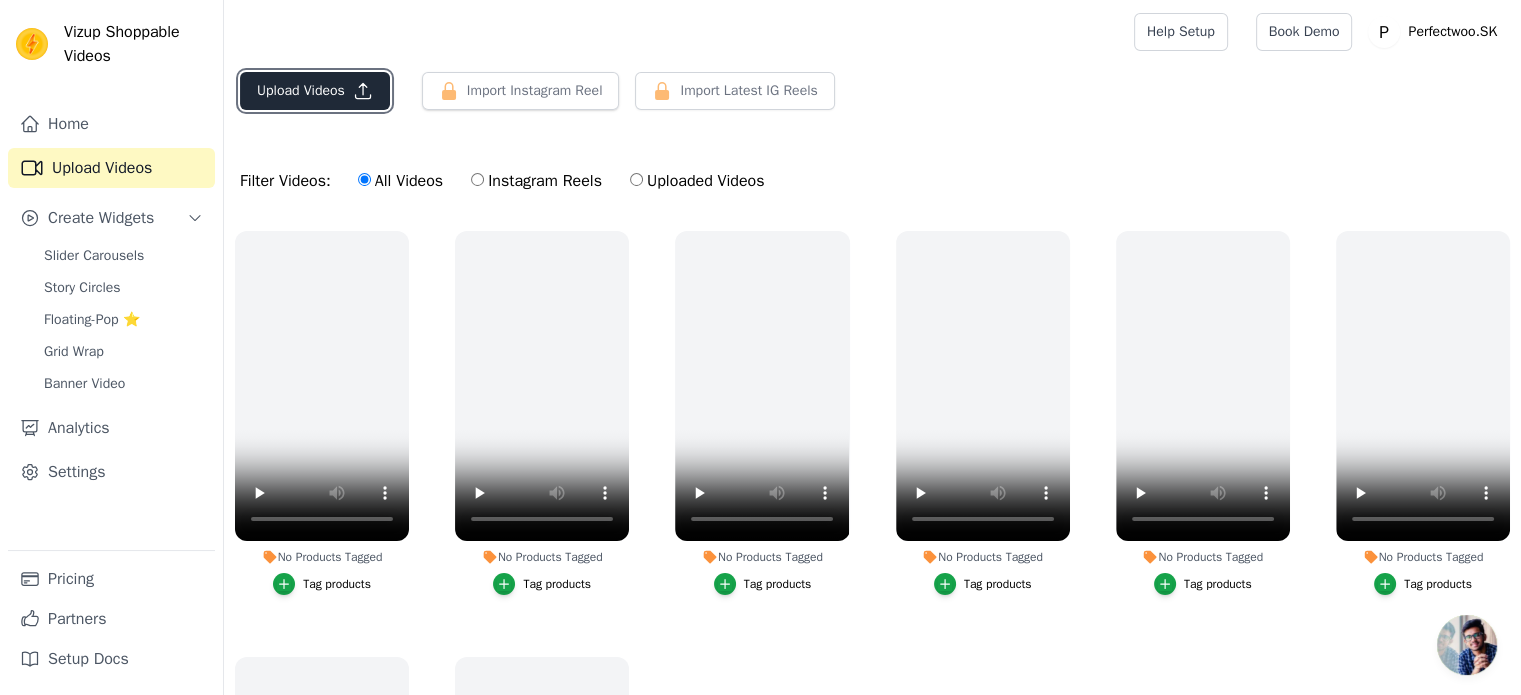 click on "Upload Videos" at bounding box center [315, 91] 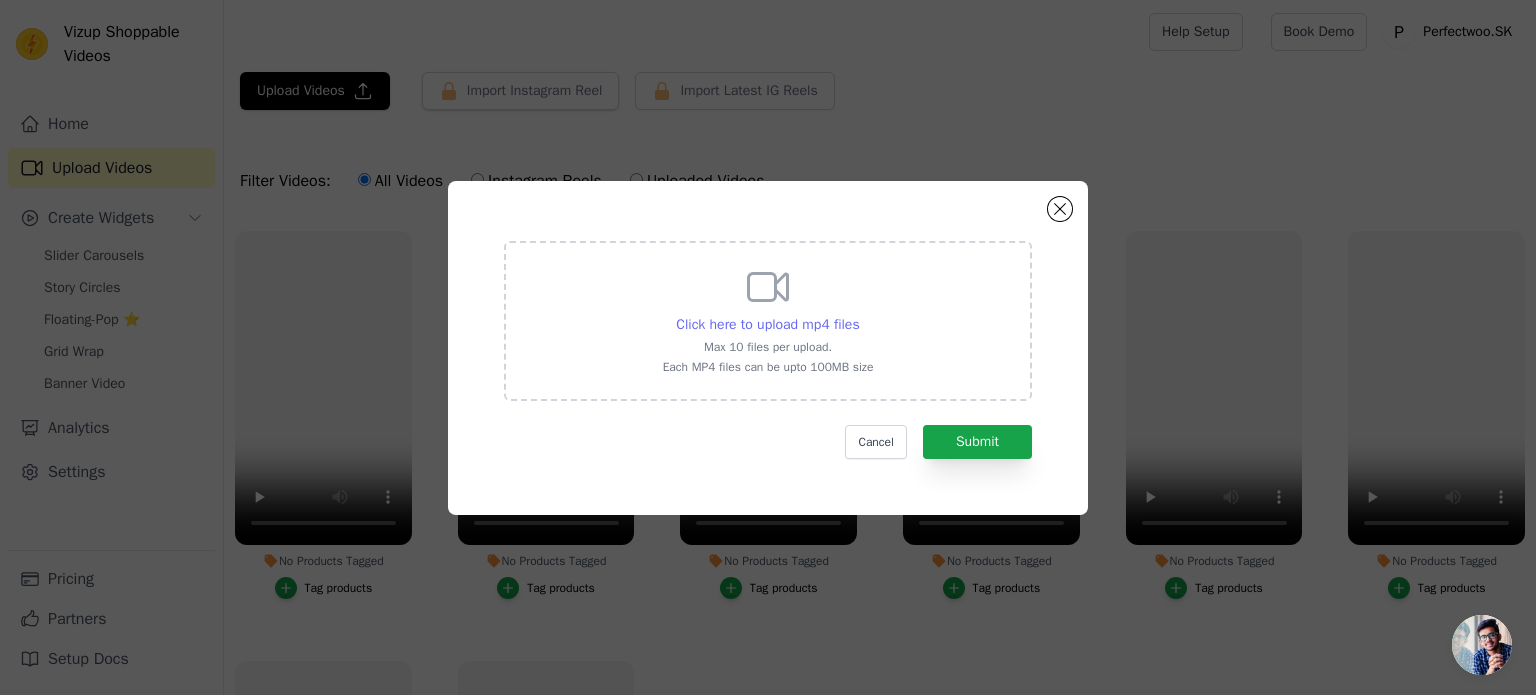 click on "Click here to upload mp4 files" at bounding box center (767, 324) 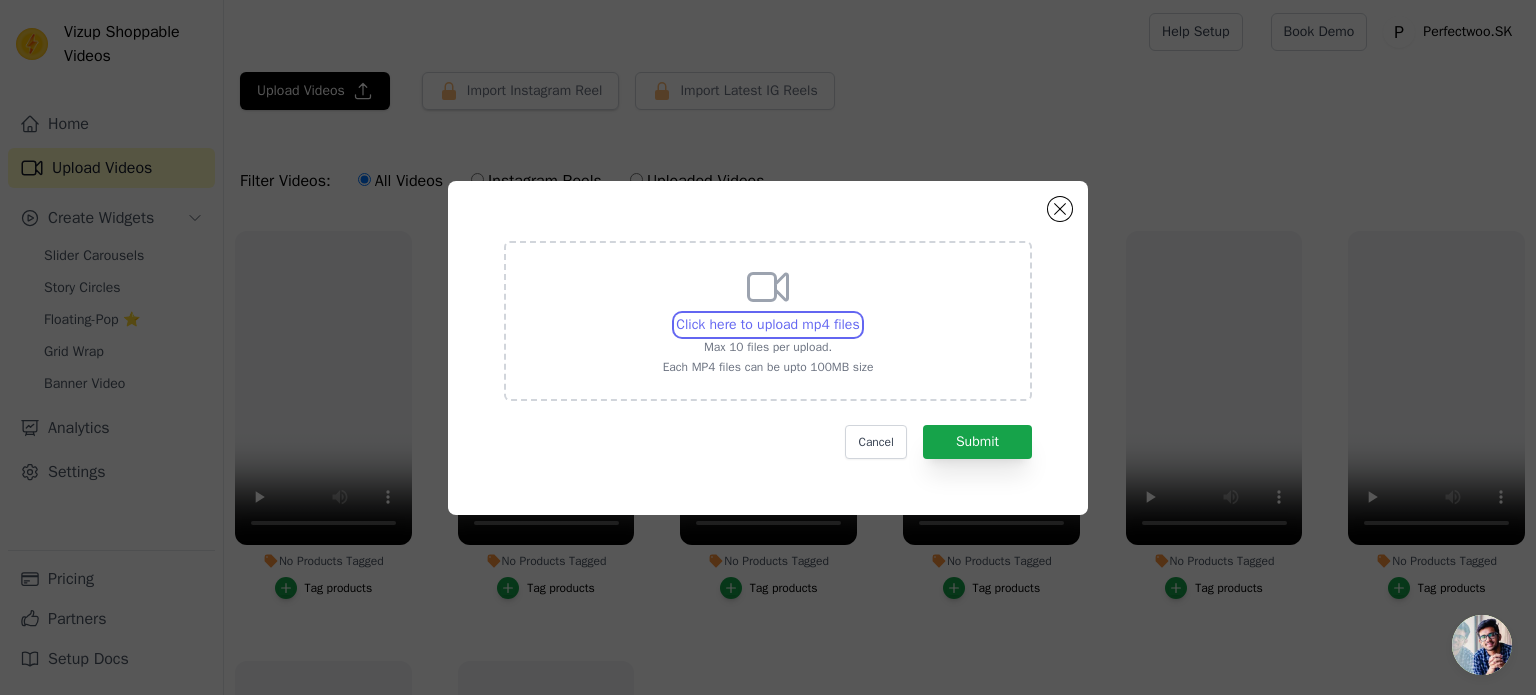 type on "C:\fakepath\489748753_1605397290253065_769896530510200424_n.mp4" 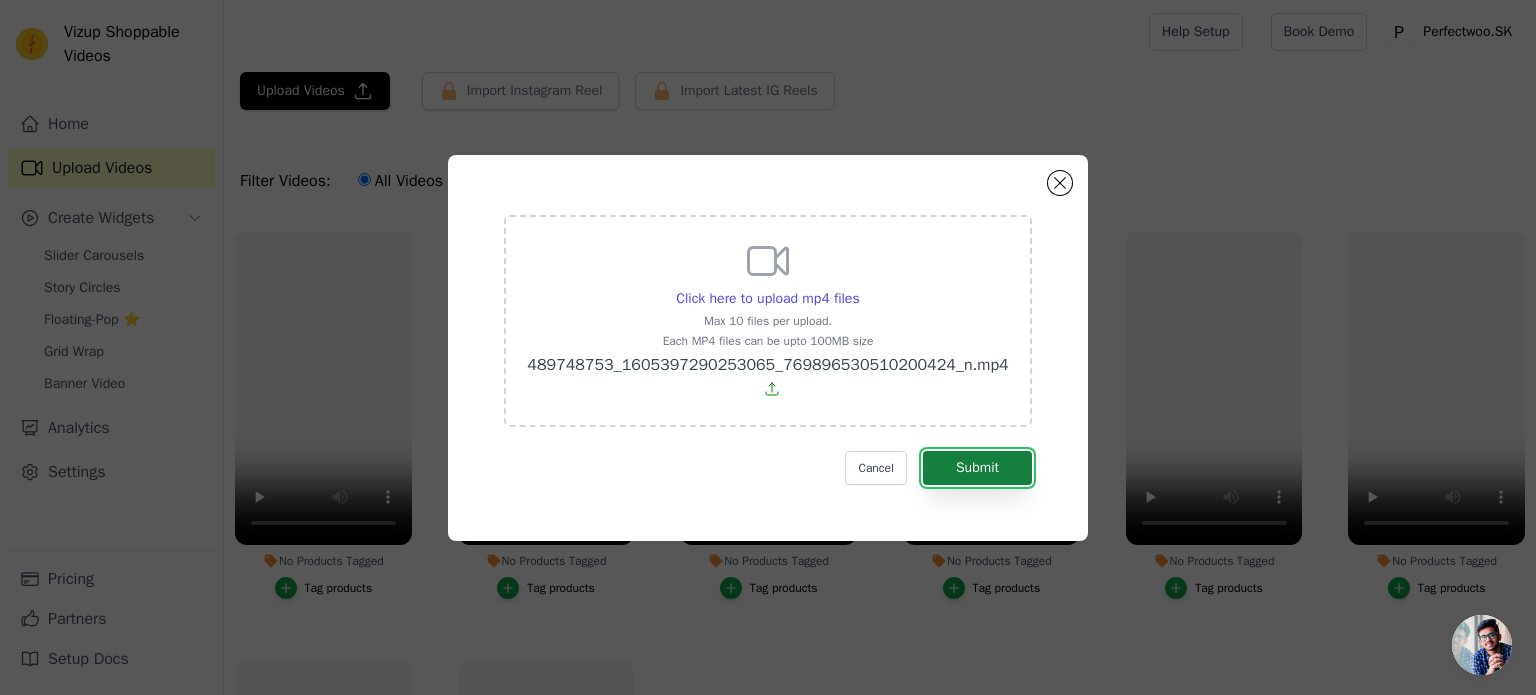 drag, startPoint x: 967, startPoint y: 441, endPoint x: 970, endPoint y: 451, distance: 10.440307 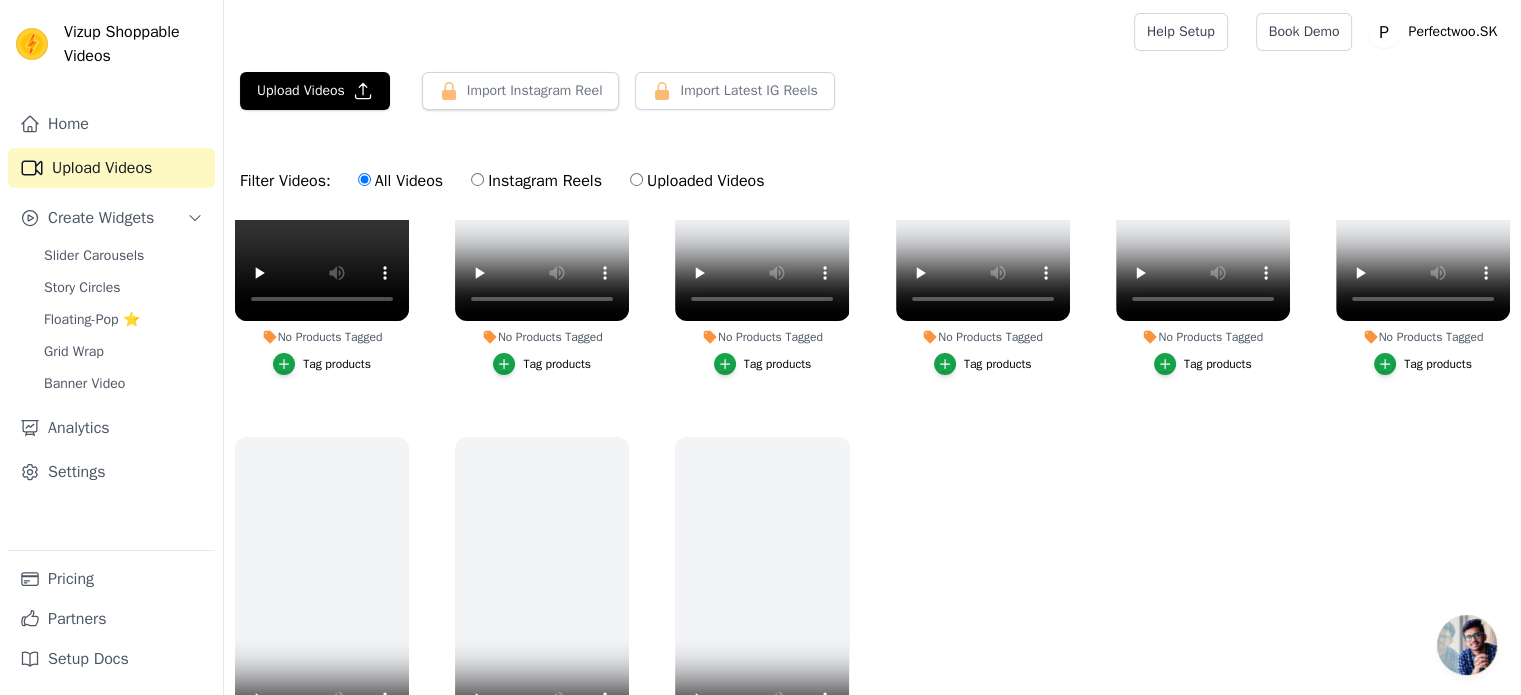 scroll, scrollTop: 133, scrollLeft: 0, axis: vertical 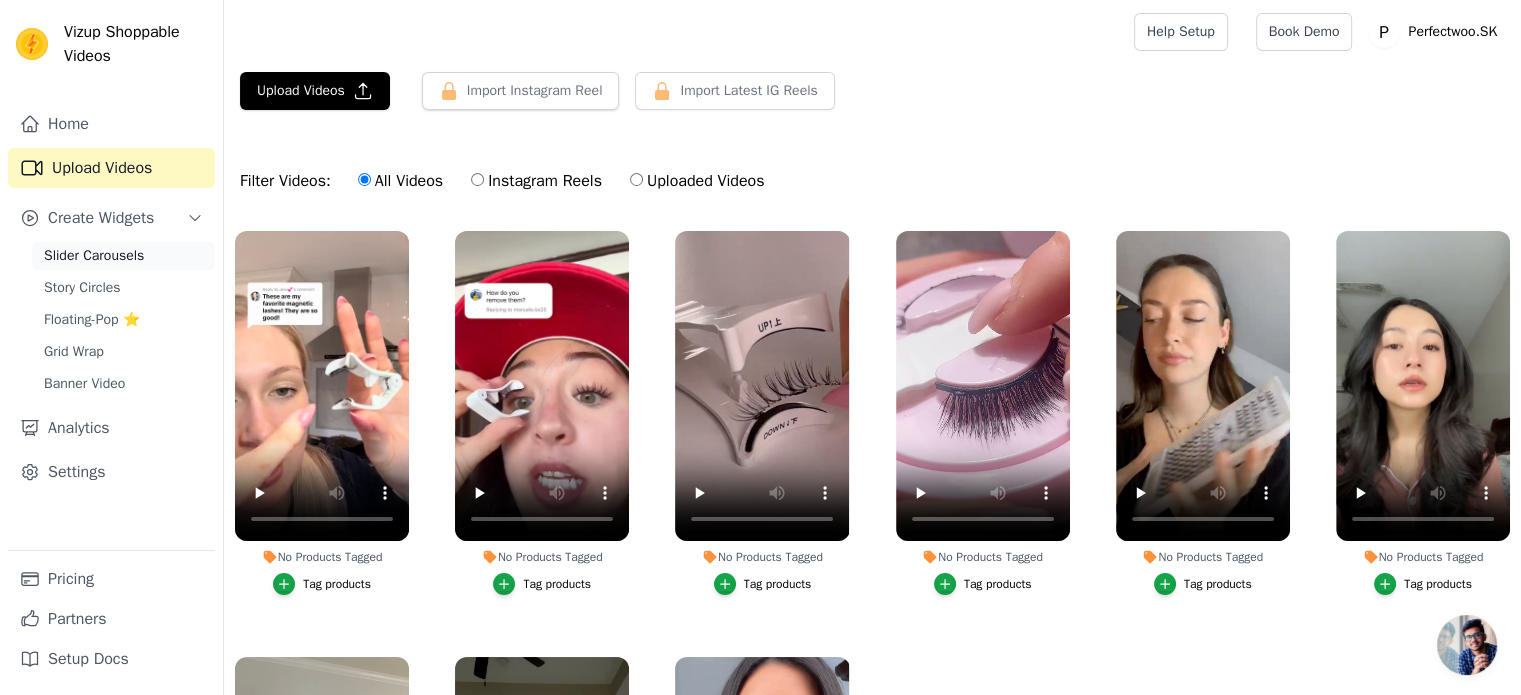 click on "Slider Carousels" at bounding box center (94, 256) 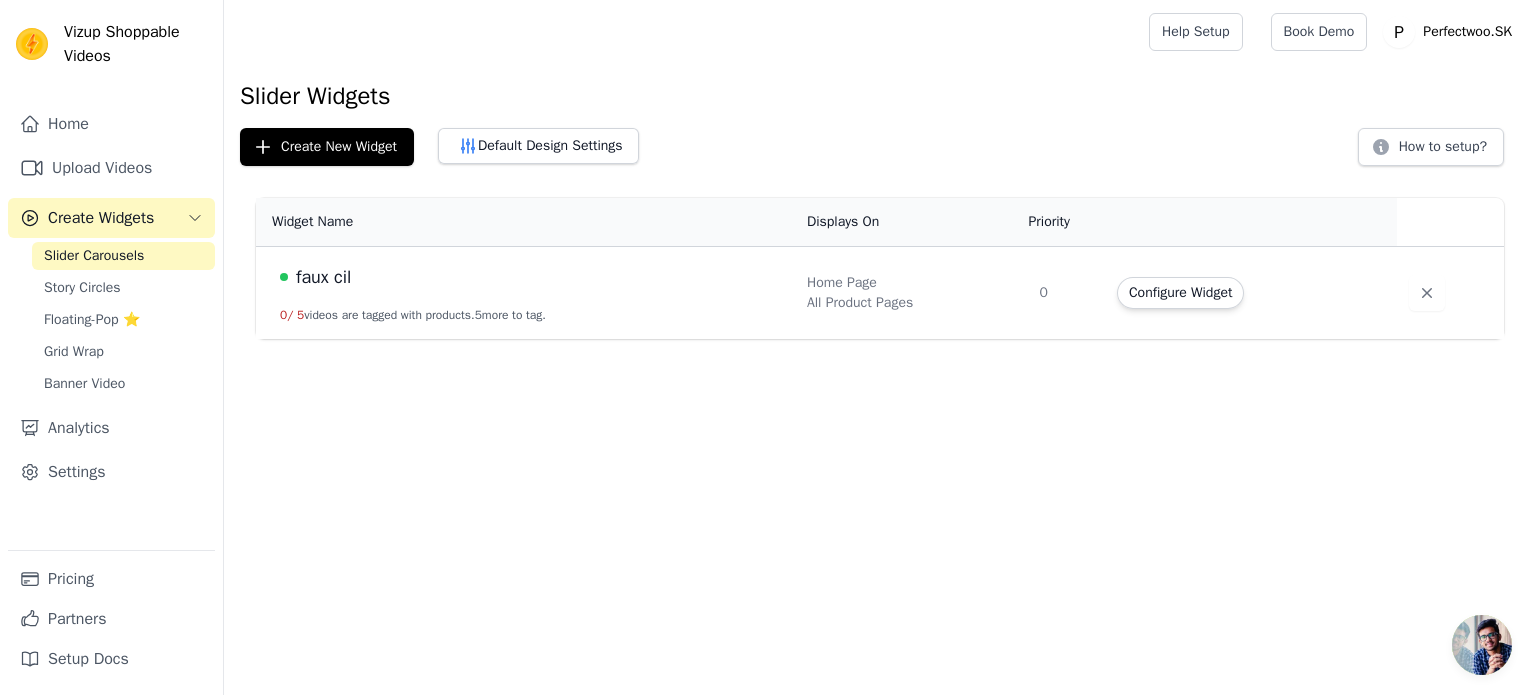 click on "faux cil" at bounding box center [323, 277] 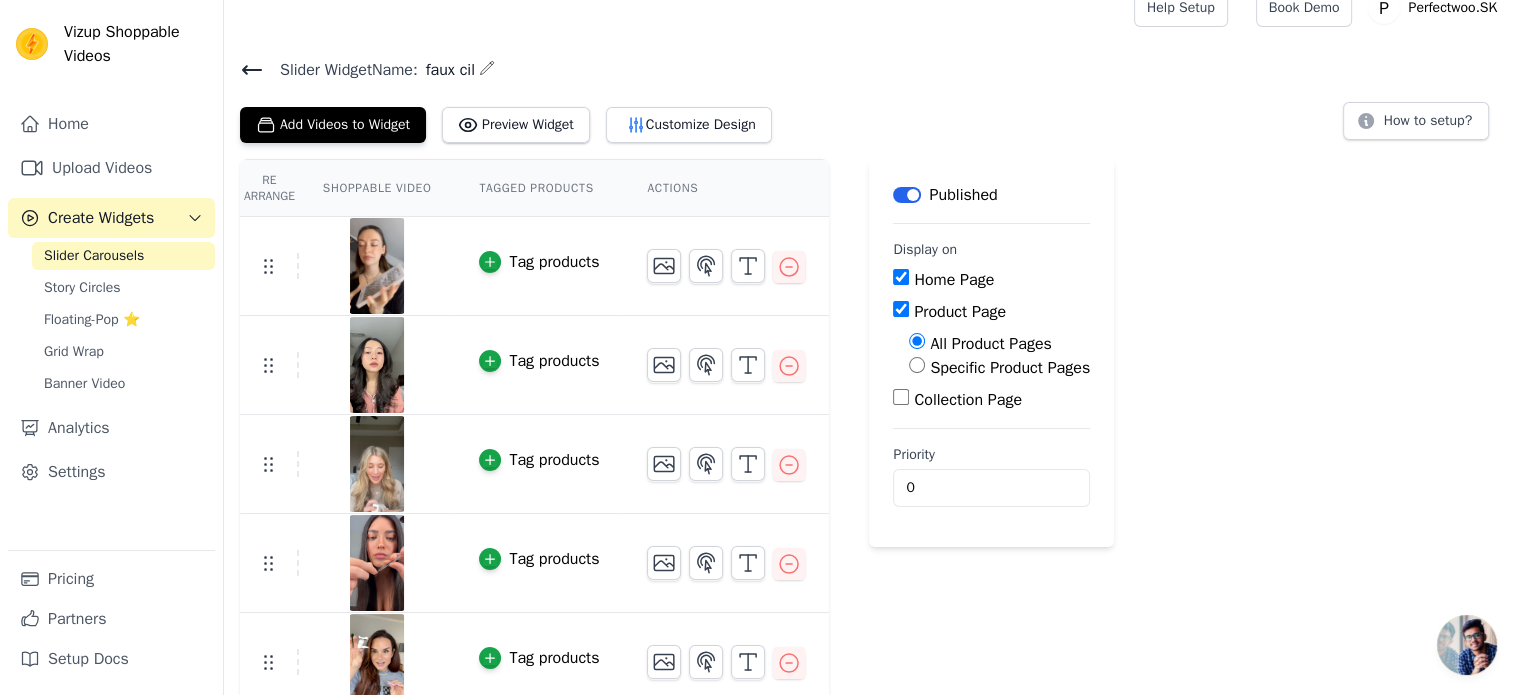 scroll, scrollTop: 38, scrollLeft: 0, axis: vertical 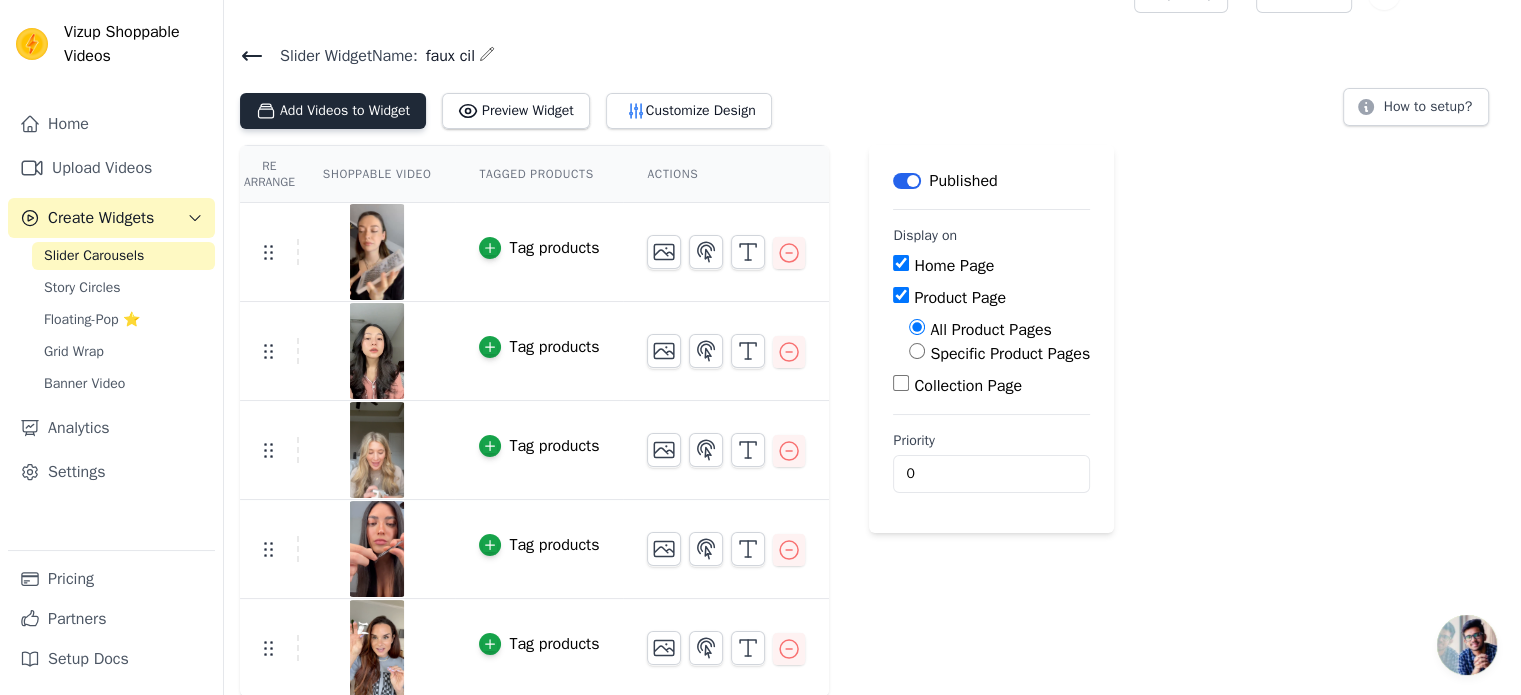 click on "Add Videos to Widget" at bounding box center [333, 111] 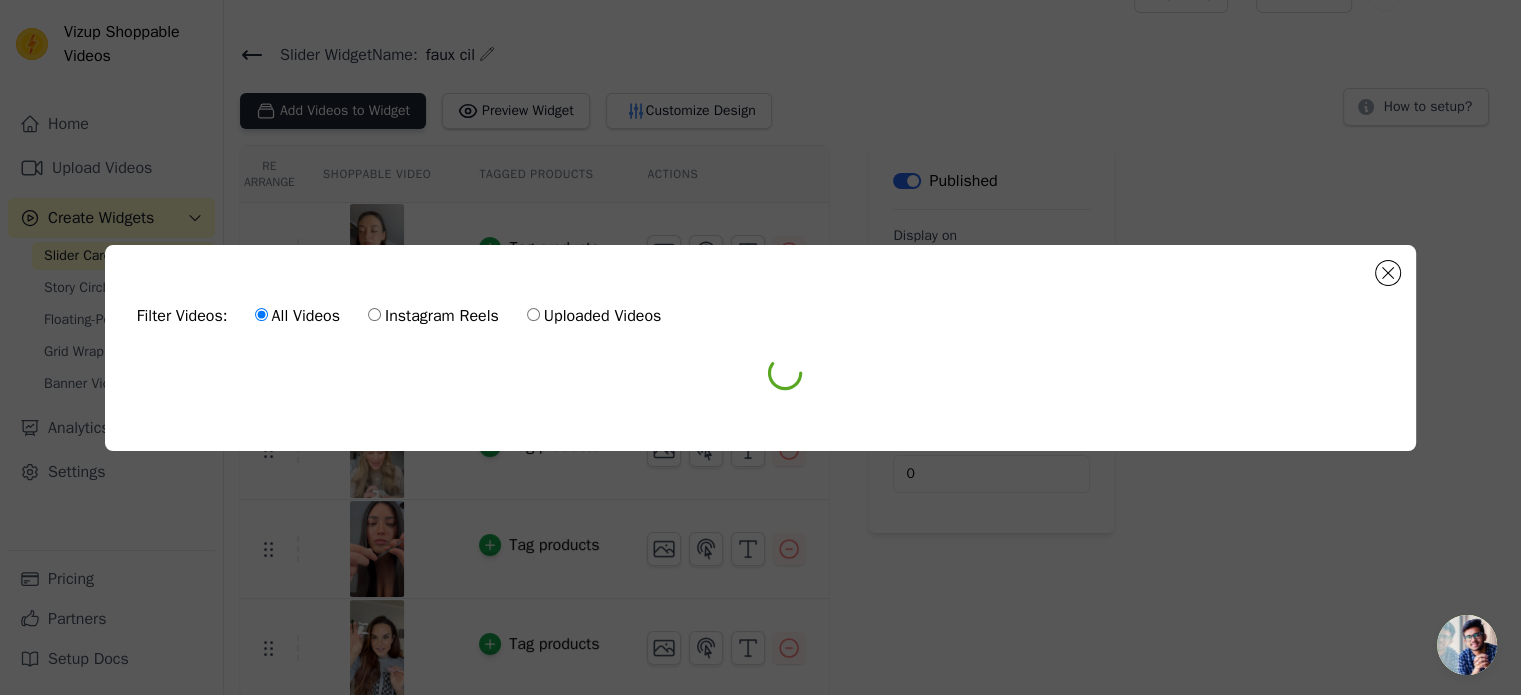 scroll, scrollTop: 0, scrollLeft: 0, axis: both 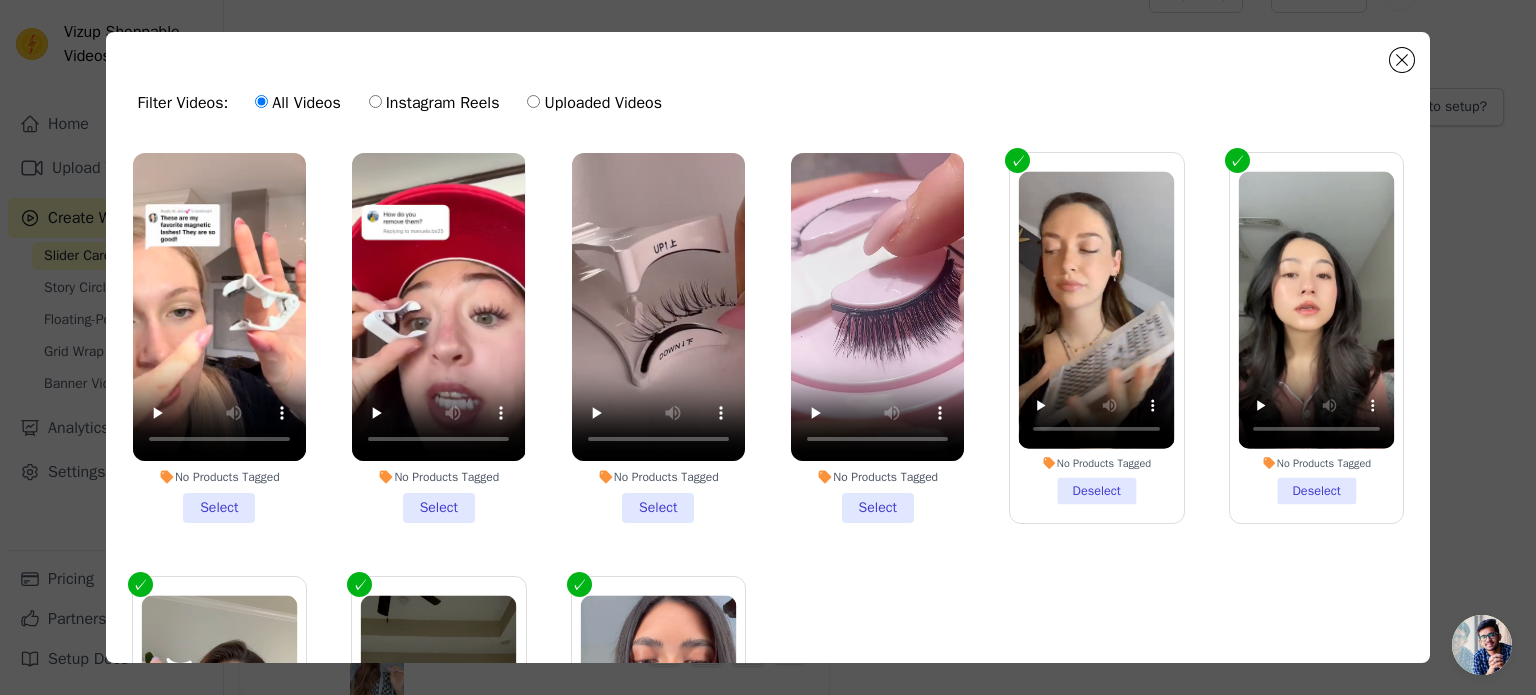 click on "No Products Tagged     Select" at bounding box center (219, 338) 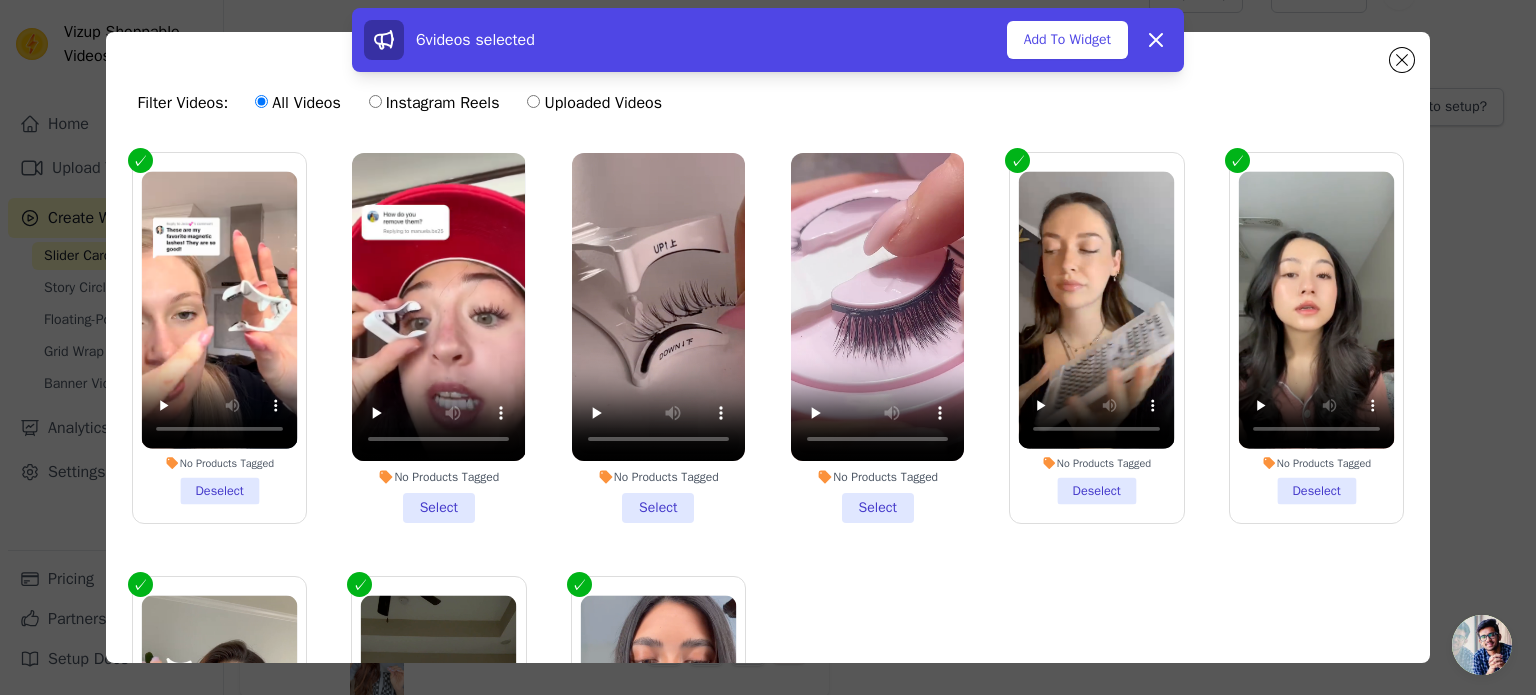 click on "No Products Tagged     Select" at bounding box center [438, 338] 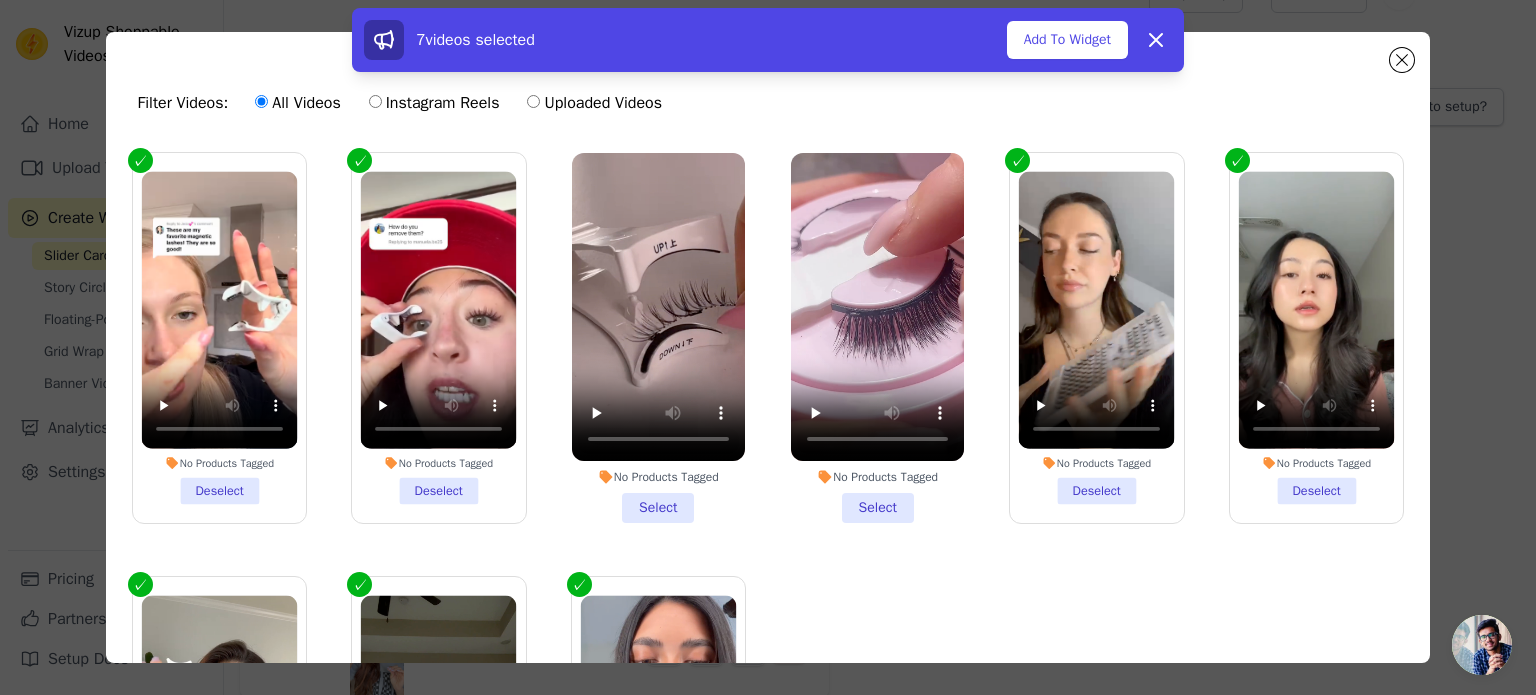 click on "No Products Tagged     Select" at bounding box center (658, 338) 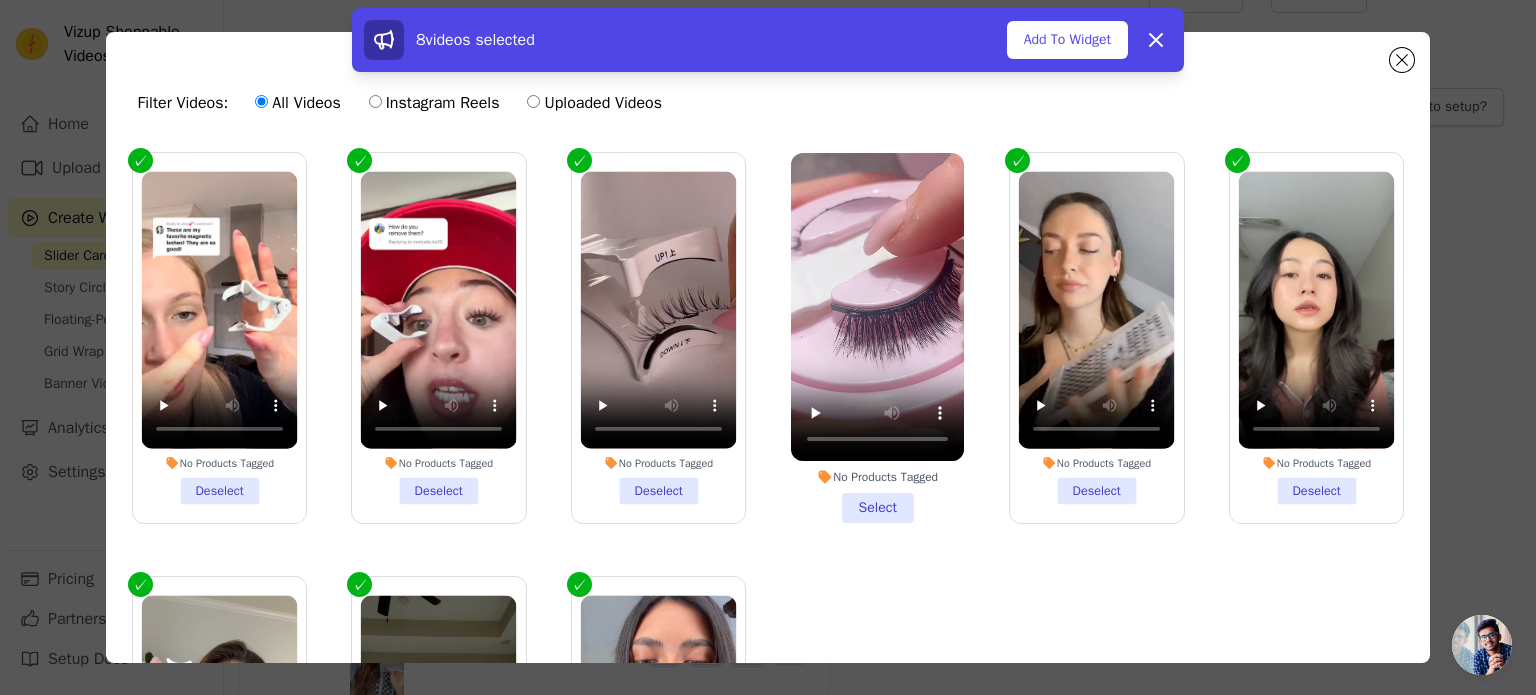 click on "No Products Tagged     Select" at bounding box center [877, 338] 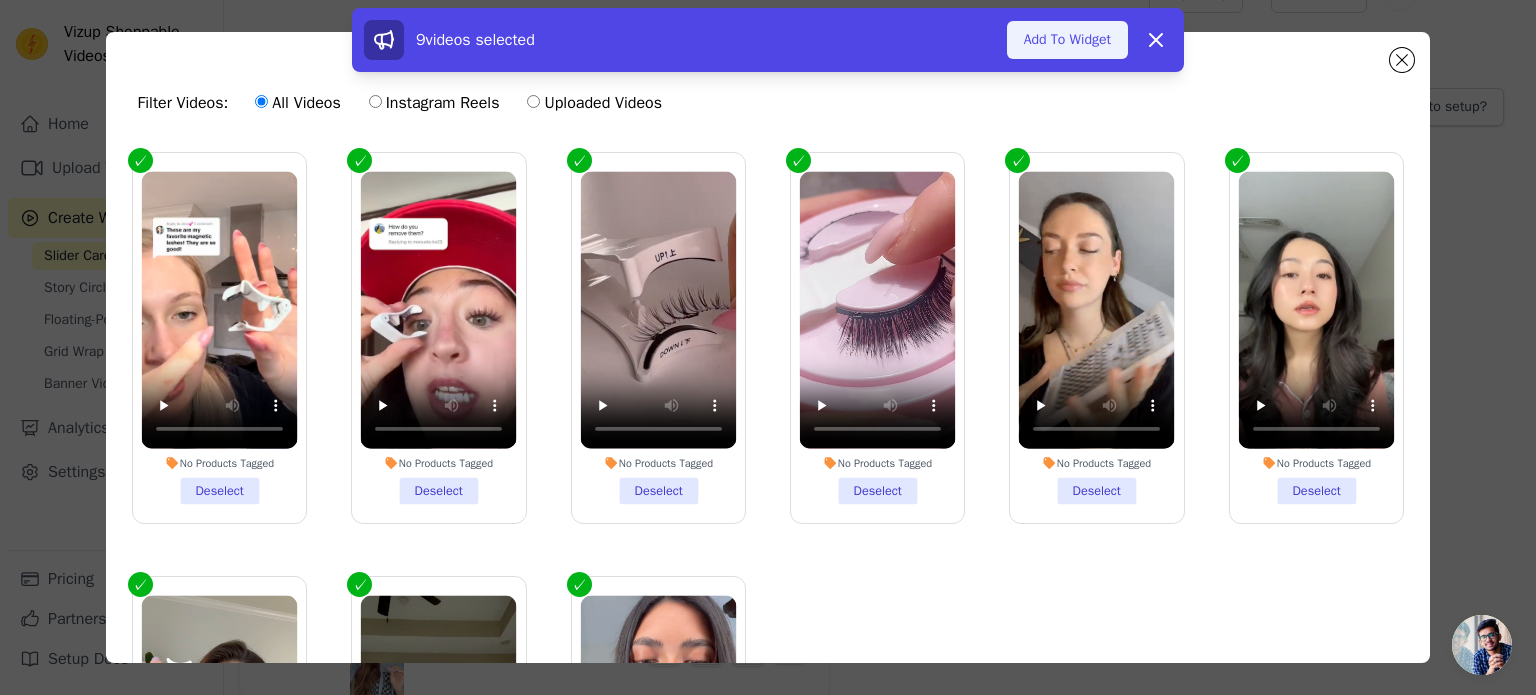 click on "Add To Widget" at bounding box center (1067, 40) 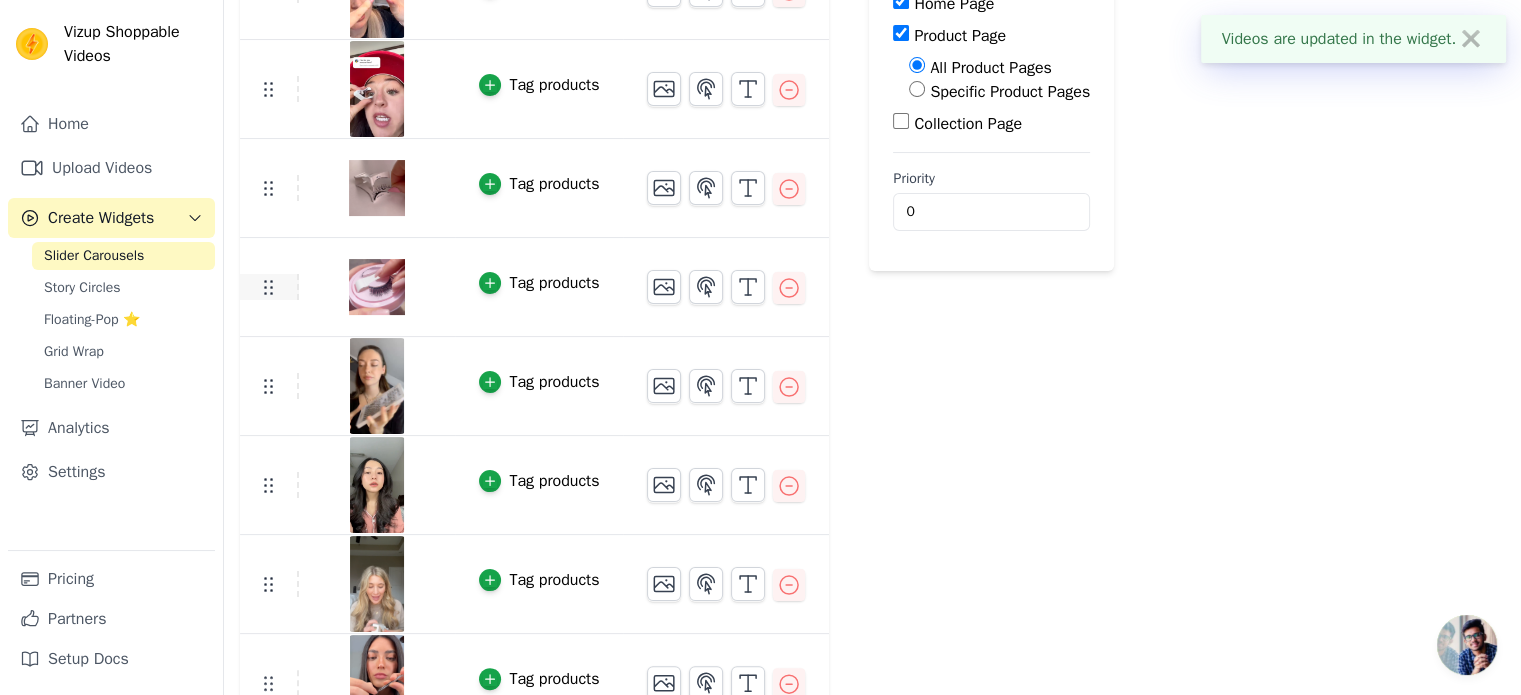 scroll, scrollTop: 100, scrollLeft: 0, axis: vertical 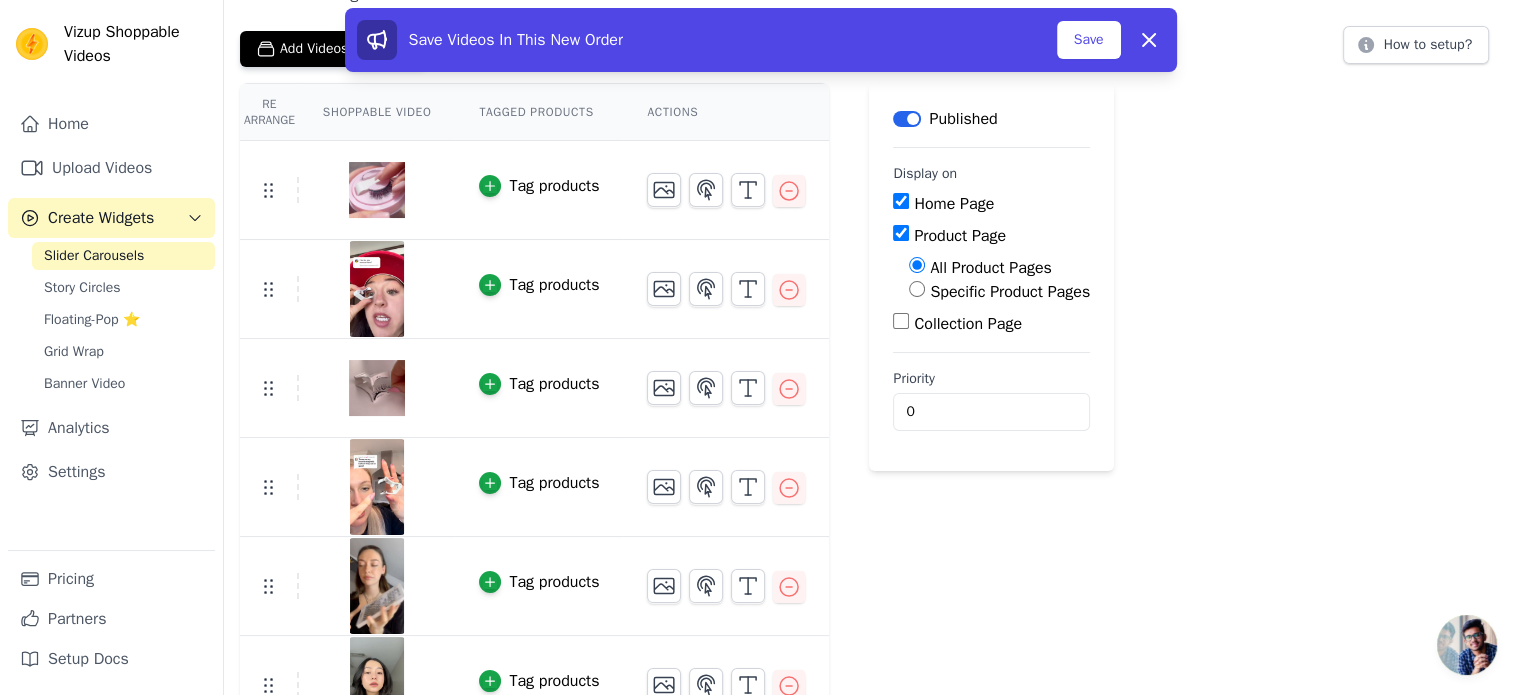click on "Tag products" at bounding box center (534, 586) 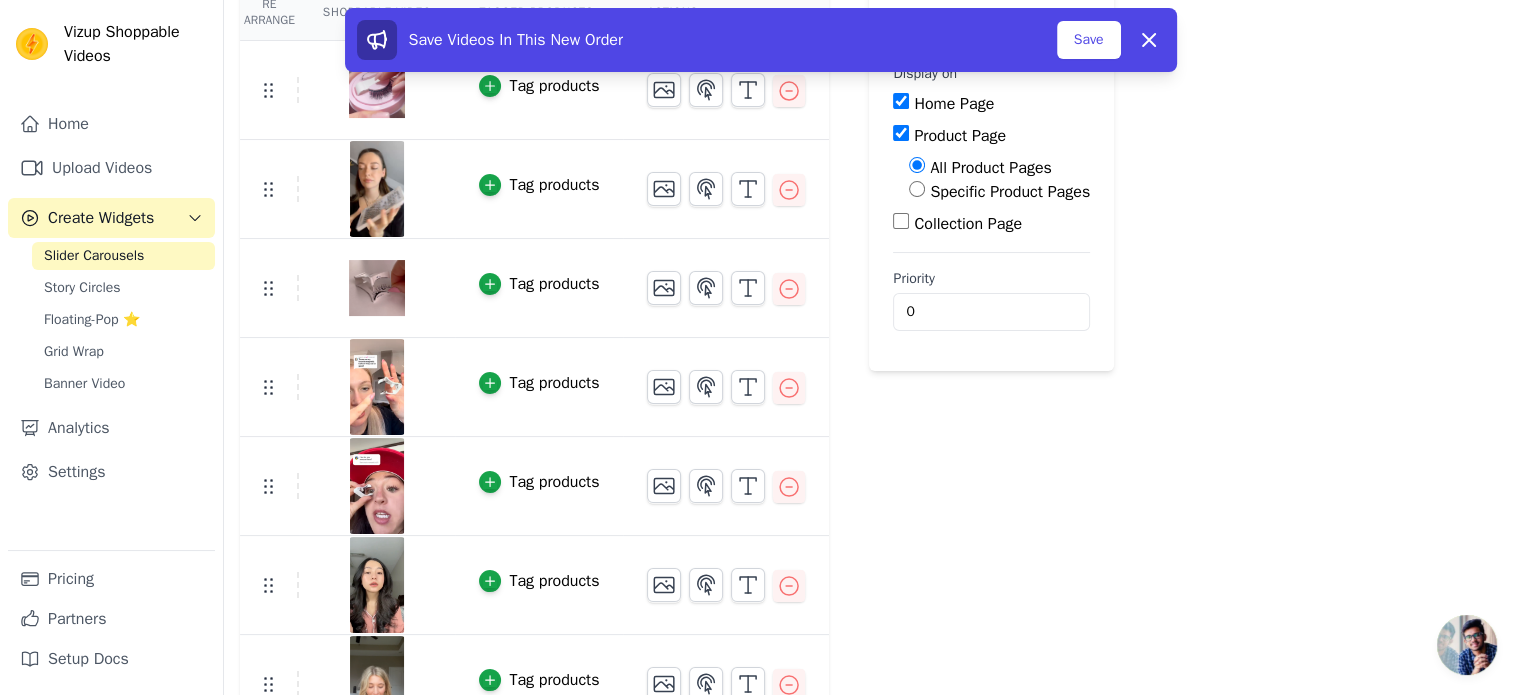 scroll, scrollTop: 300, scrollLeft: 0, axis: vertical 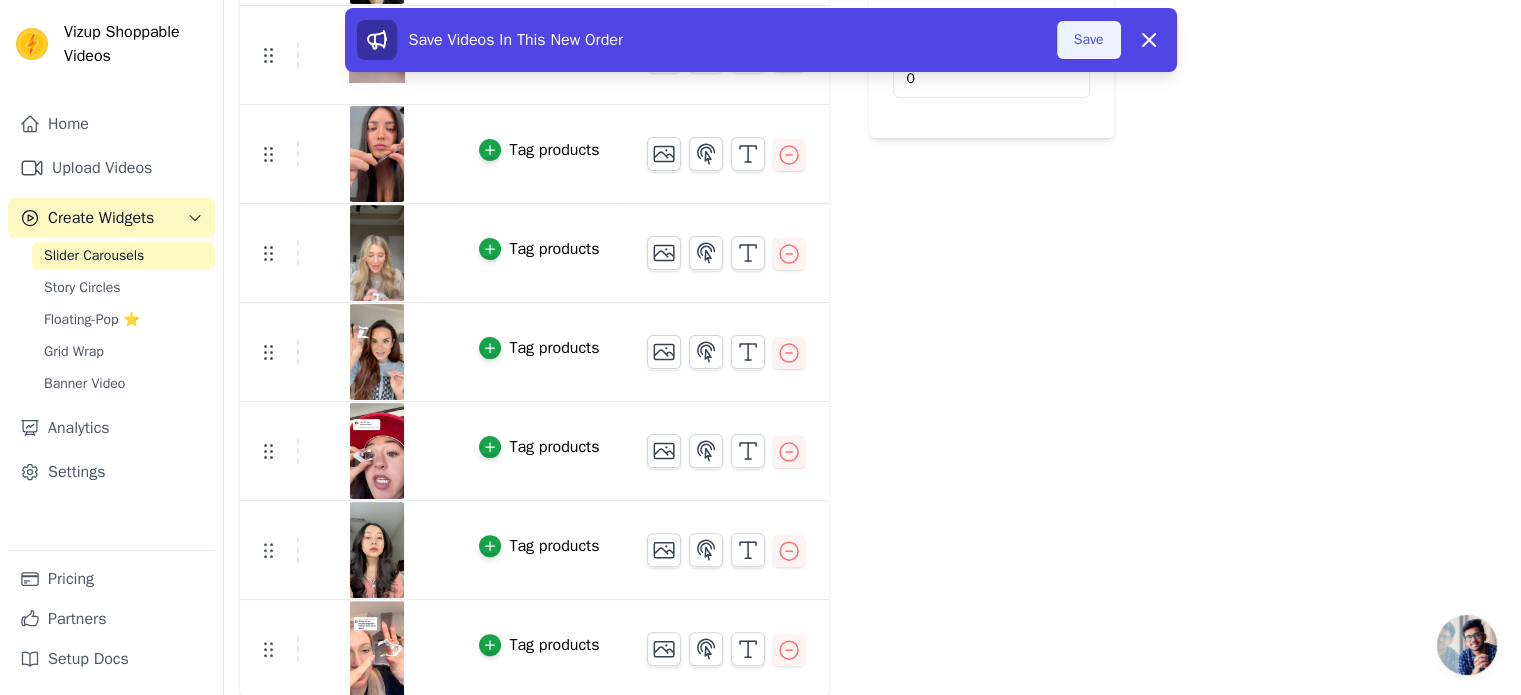 click on "Save" at bounding box center (1089, 40) 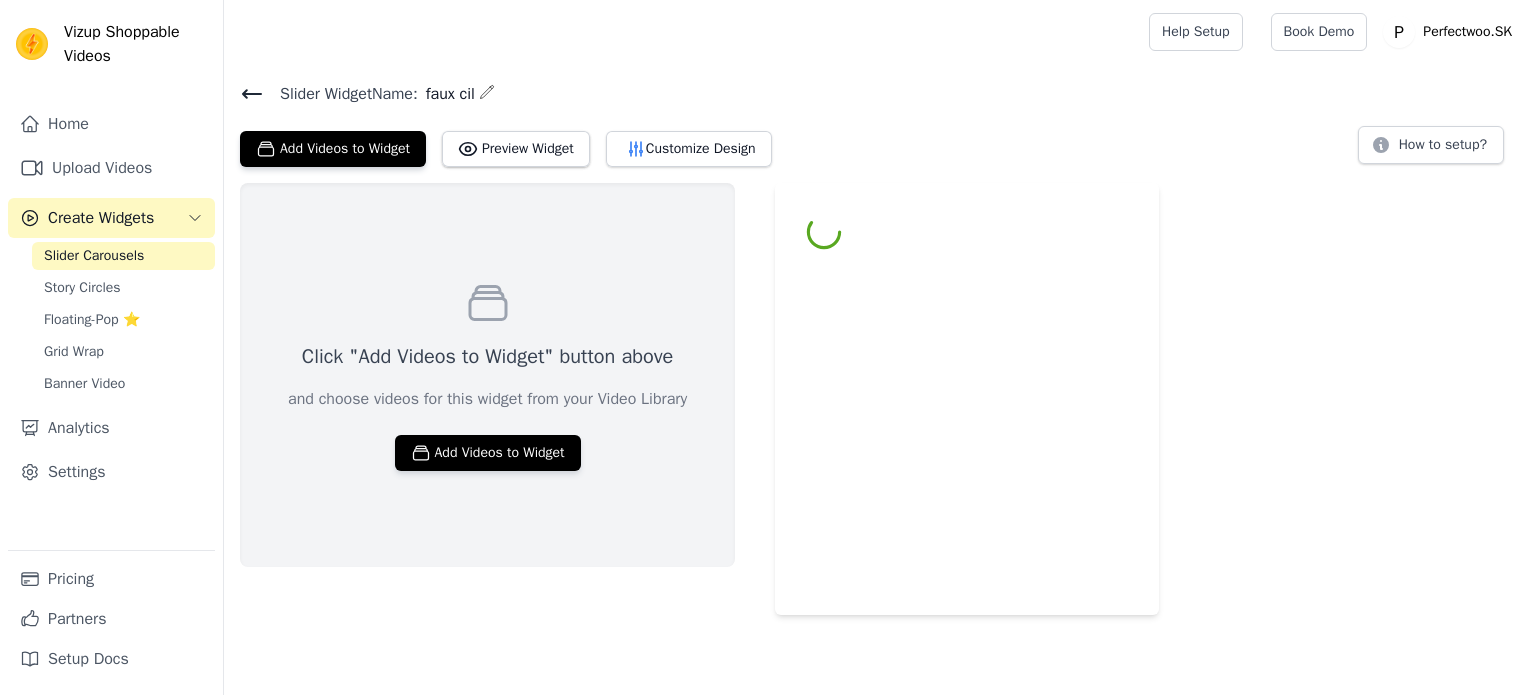 scroll, scrollTop: 0, scrollLeft: 0, axis: both 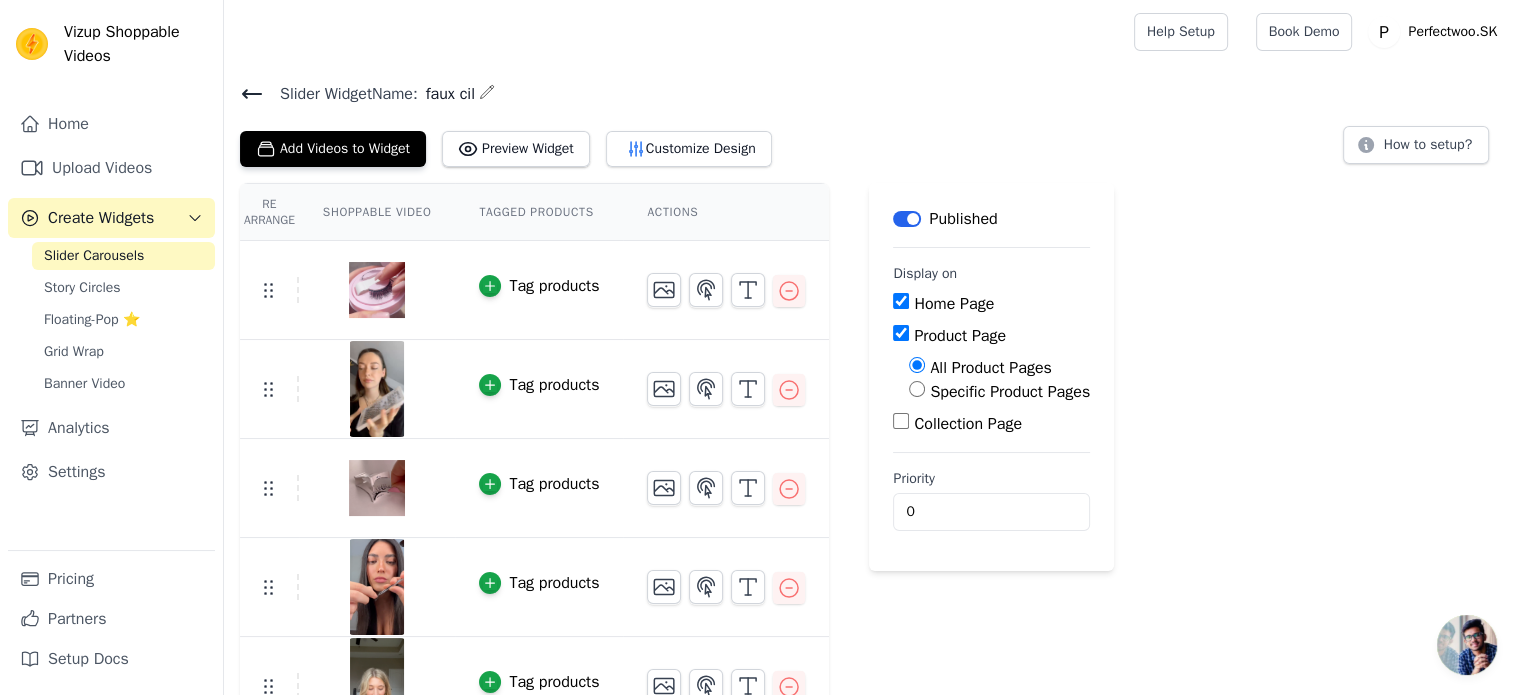 click 